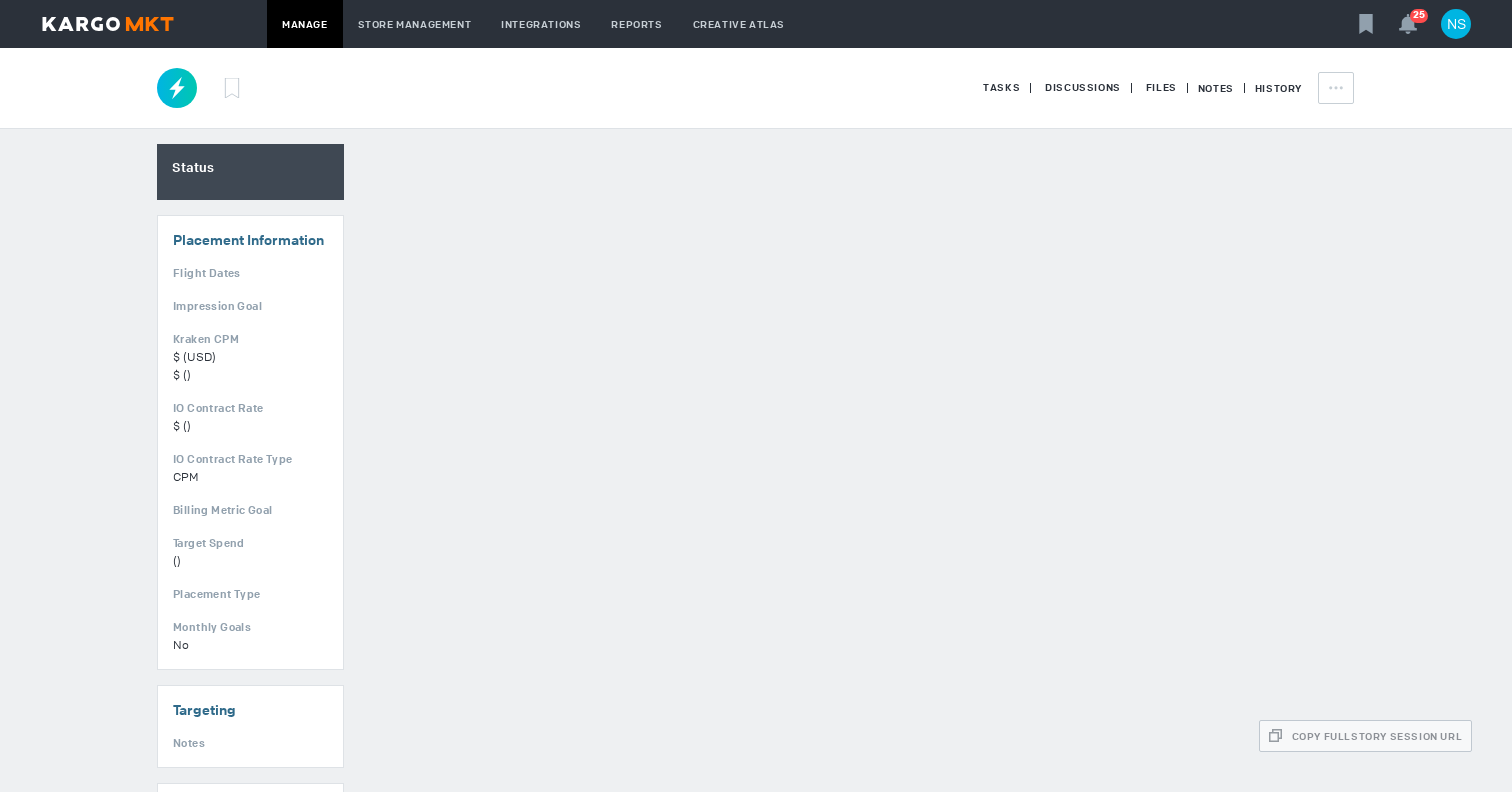 scroll, scrollTop: 0, scrollLeft: 0, axis: both 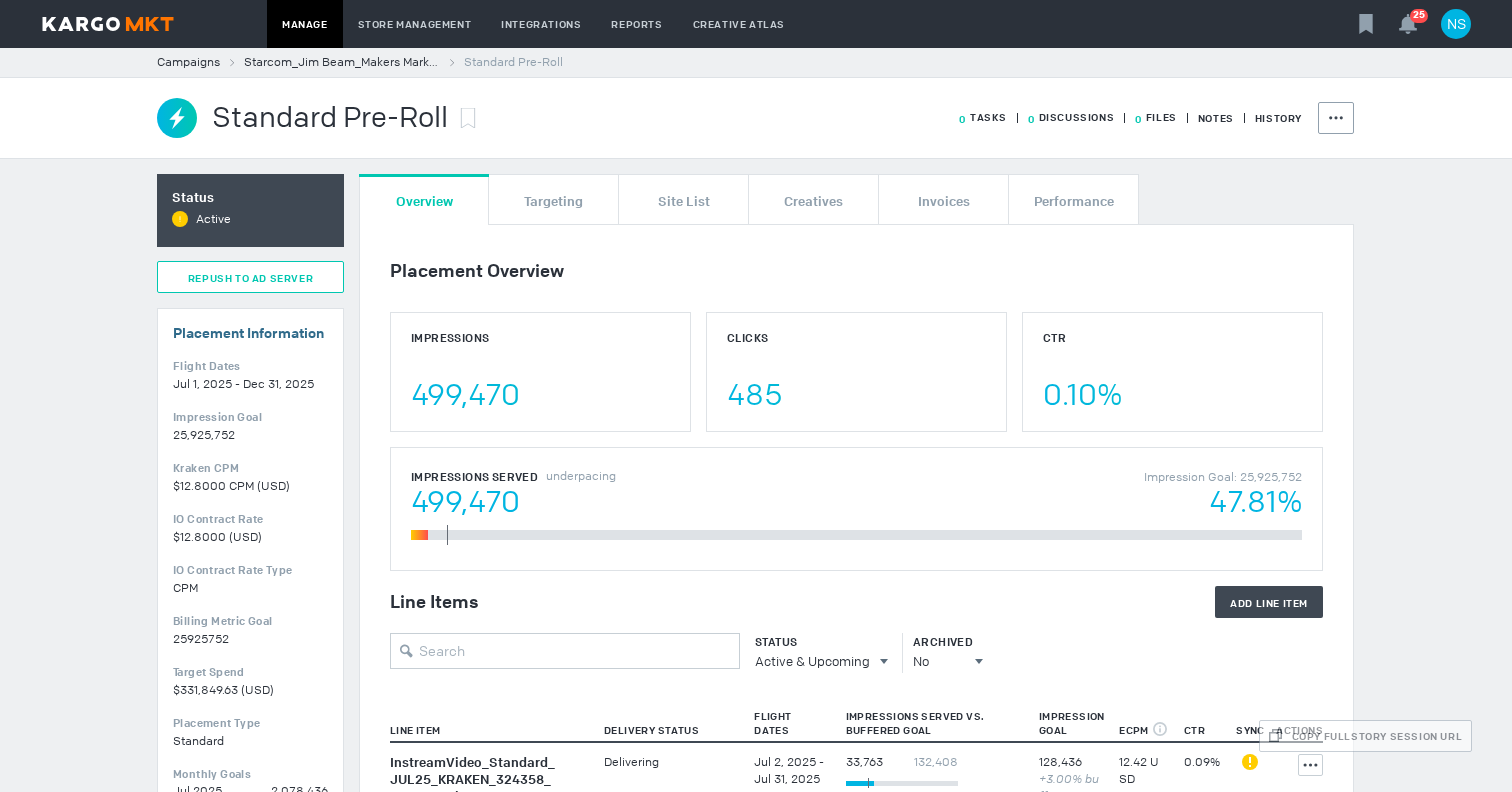 click on "Repush To Ad Server" at bounding box center [250, 278] 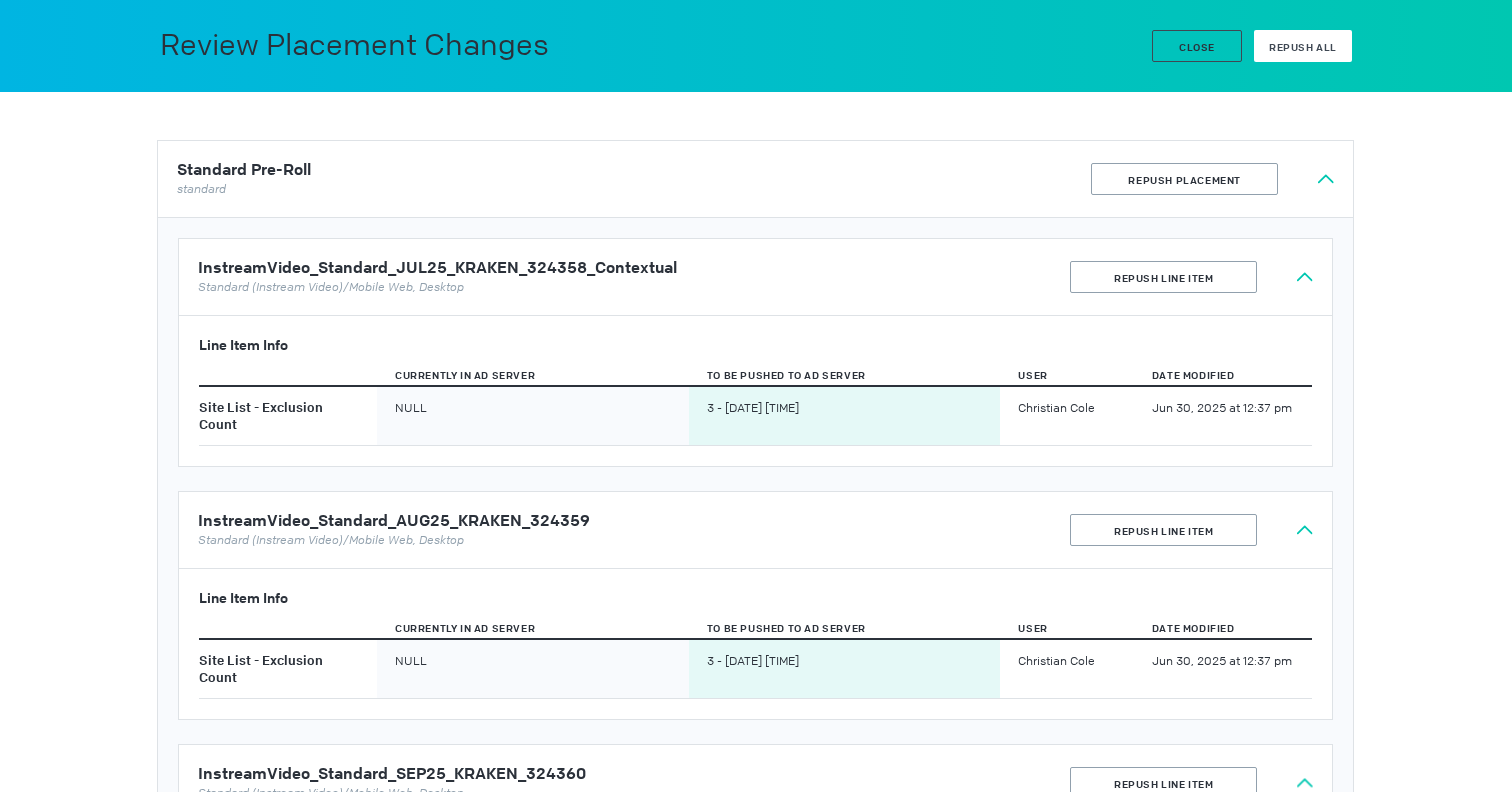 click on "Repush All" at bounding box center [1303, 47] 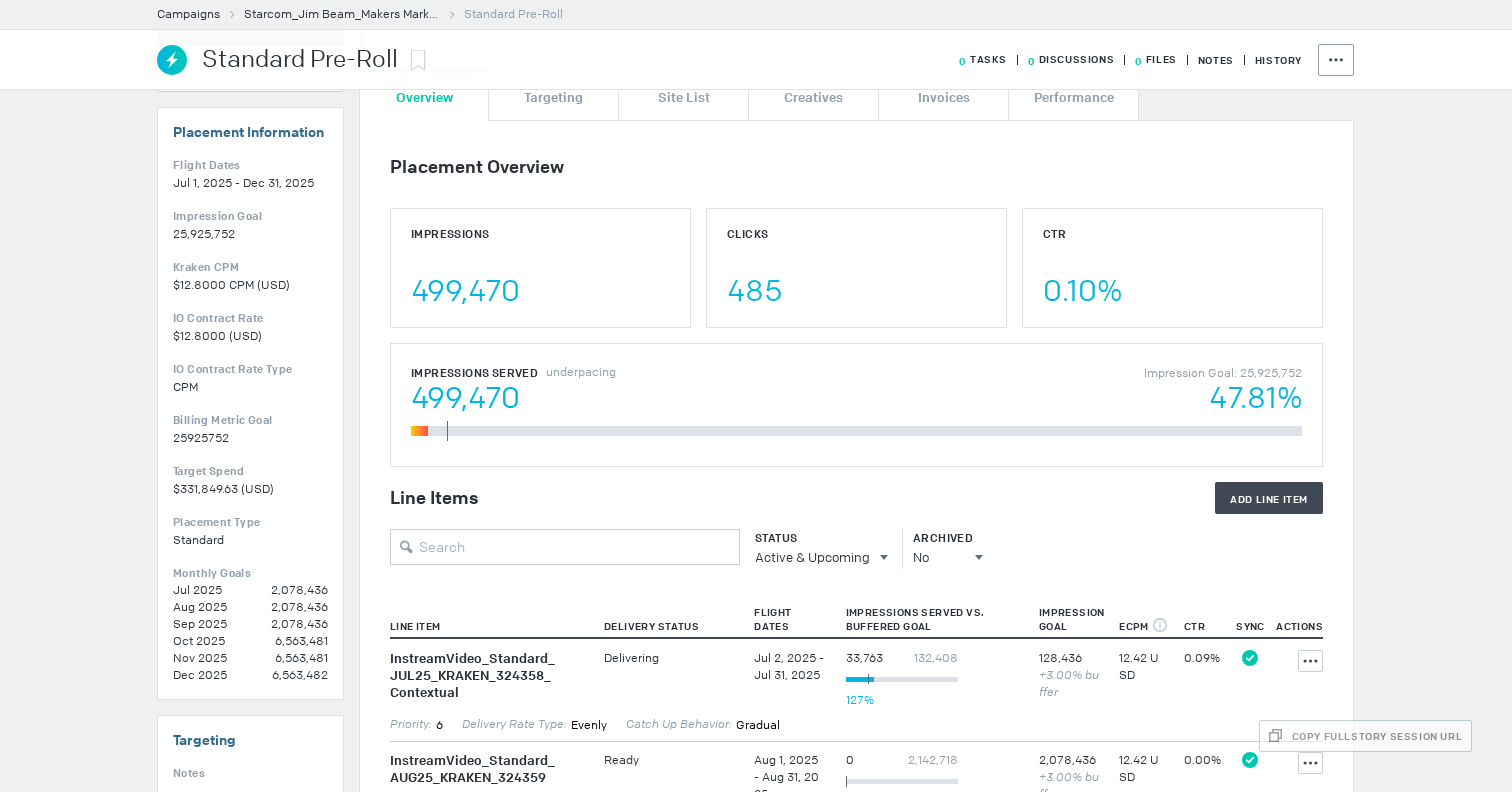 scroll, scrollTop: 0, scrollLeft: 0, axis: both 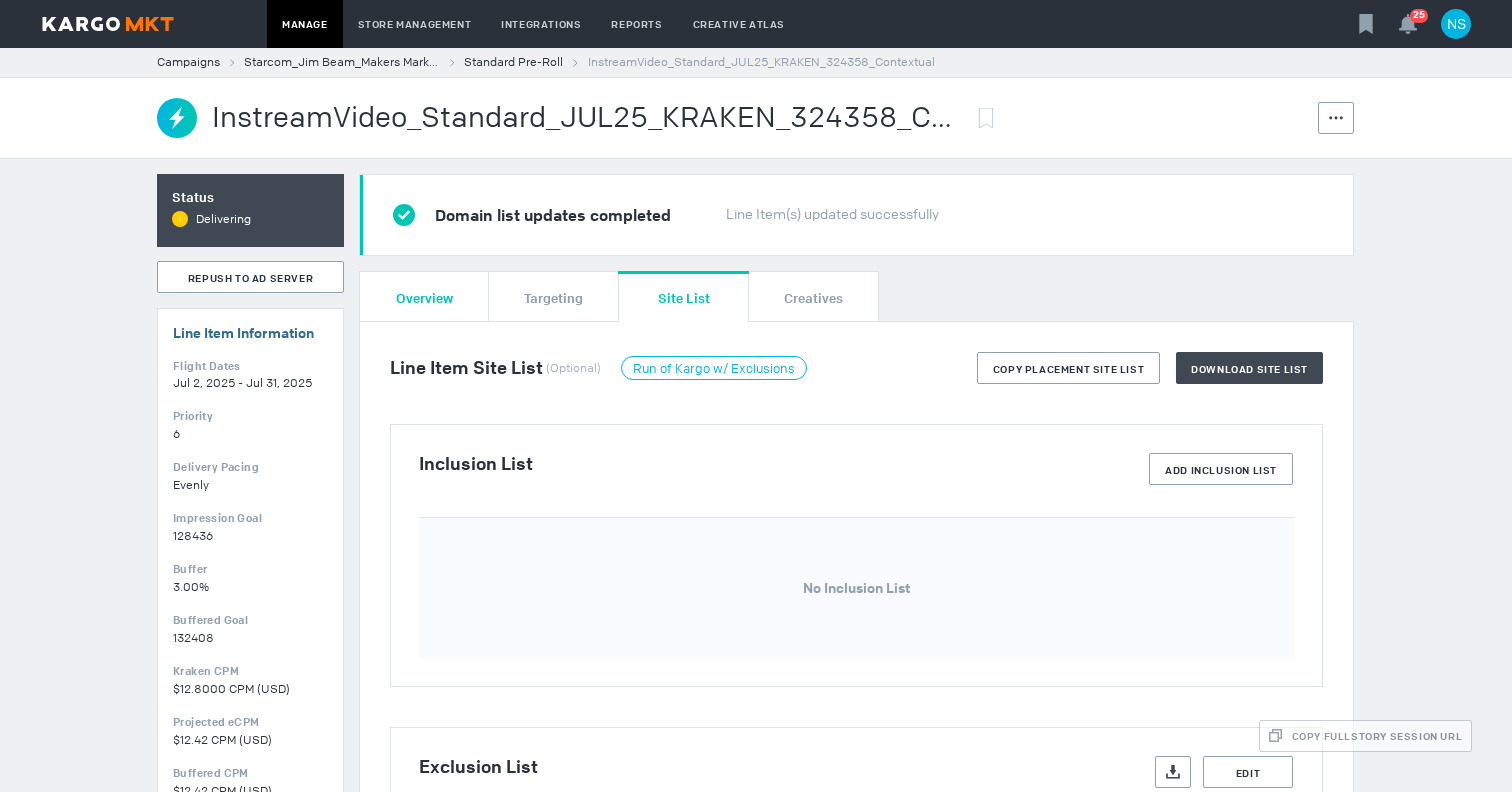 click on "Overview" at bounding box center (424, 297) 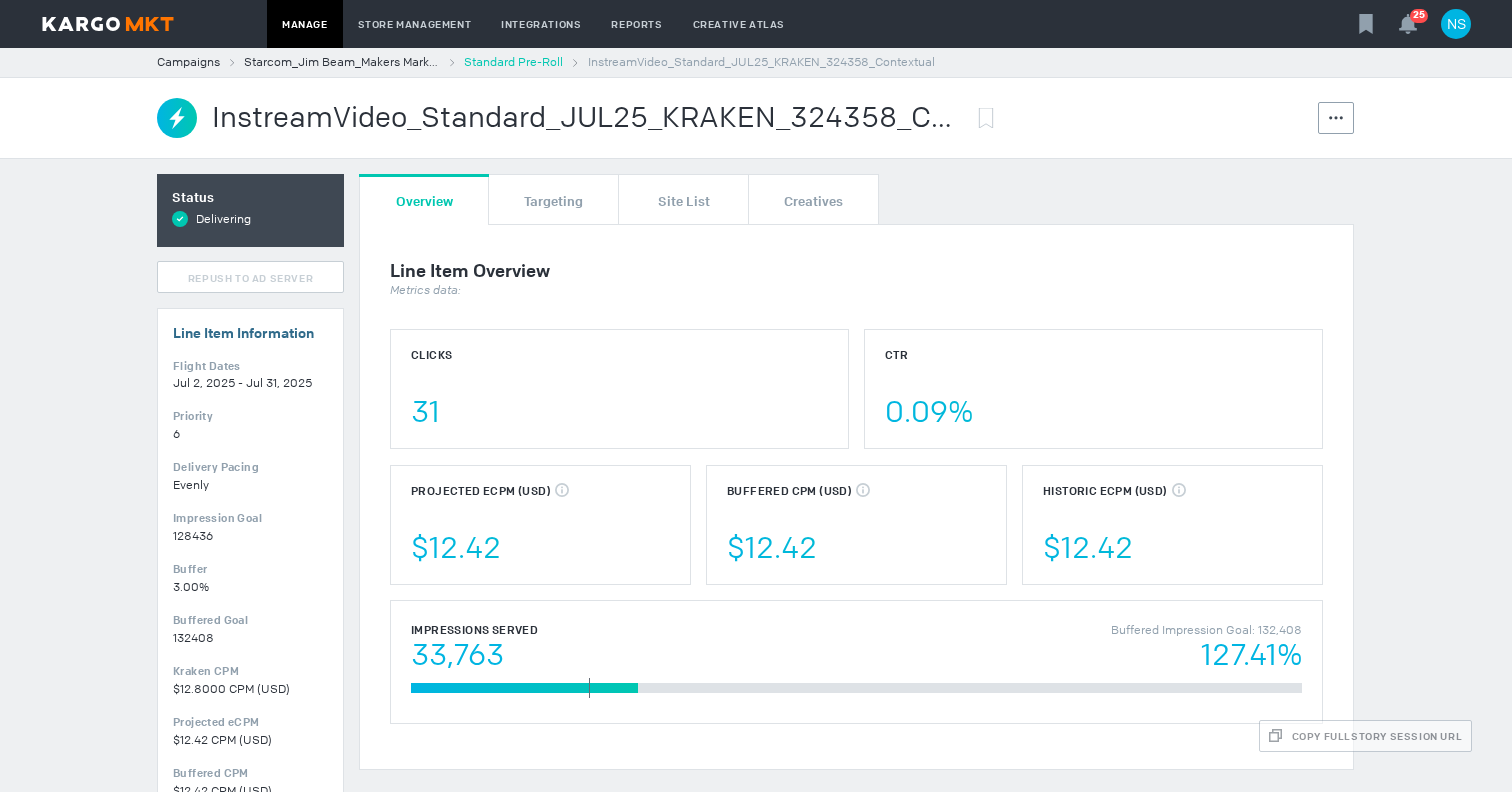 click on "Standard Pre-Roll" at bounding box center (513, 62) 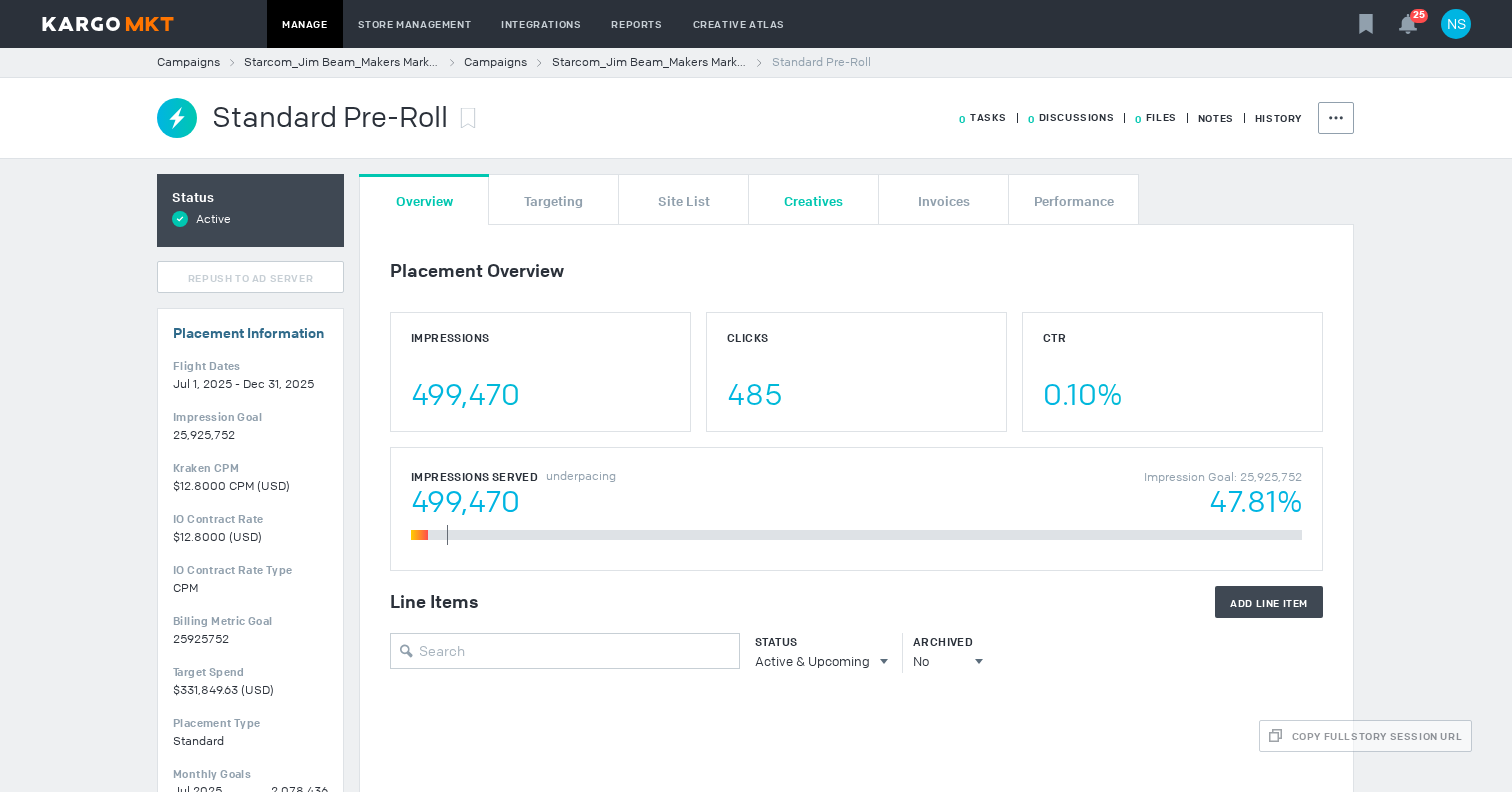 click on "Creatives" at bounding box center [813, 200] 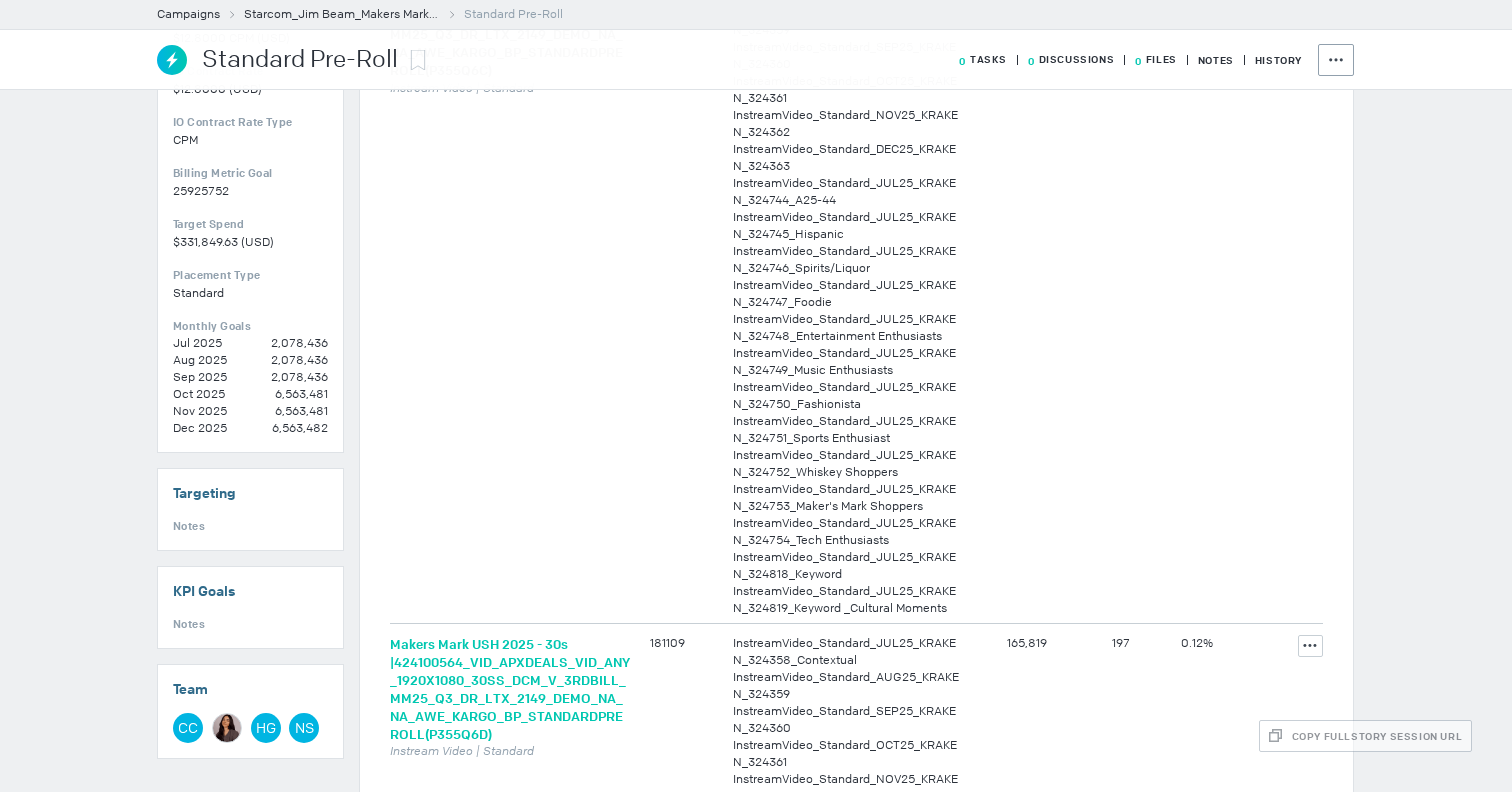 click on "Makers Mark USH 2025 - 30s |424100564_VID_APXDEALS_VID_ANY_1920X1080_30SS_DCM_V_3RDBILL_MM25_Q3_DR_LTX_2149_DEMO_NA_NA_AWE_KARGO_BP_STANDARDPREROLL(P355Q6D)" at bounding box center [510, 690] 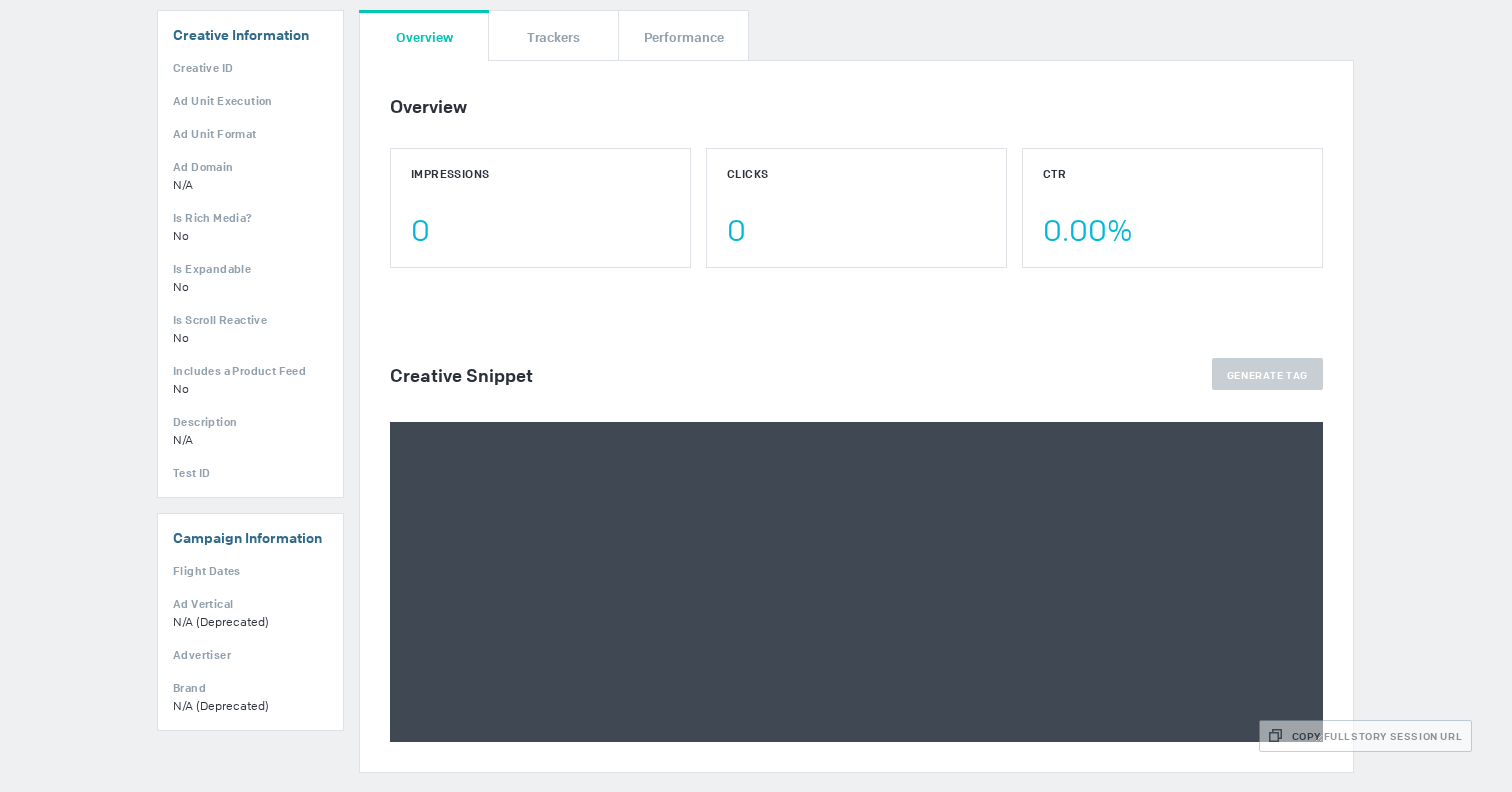 scroll, scrollTop: 0, scrollLeft: 0, axis: both 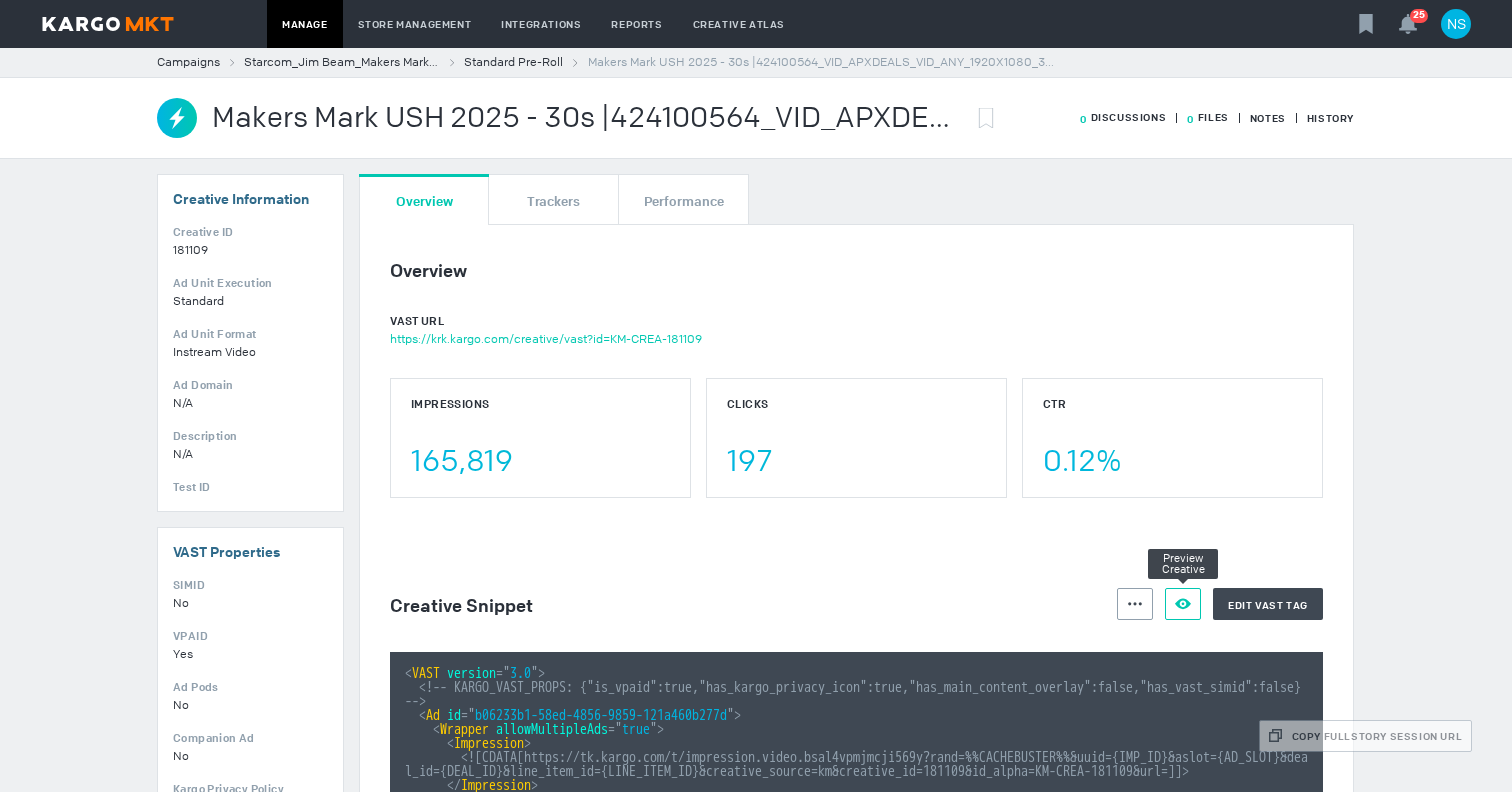 click at bounding box center (1135, 604) 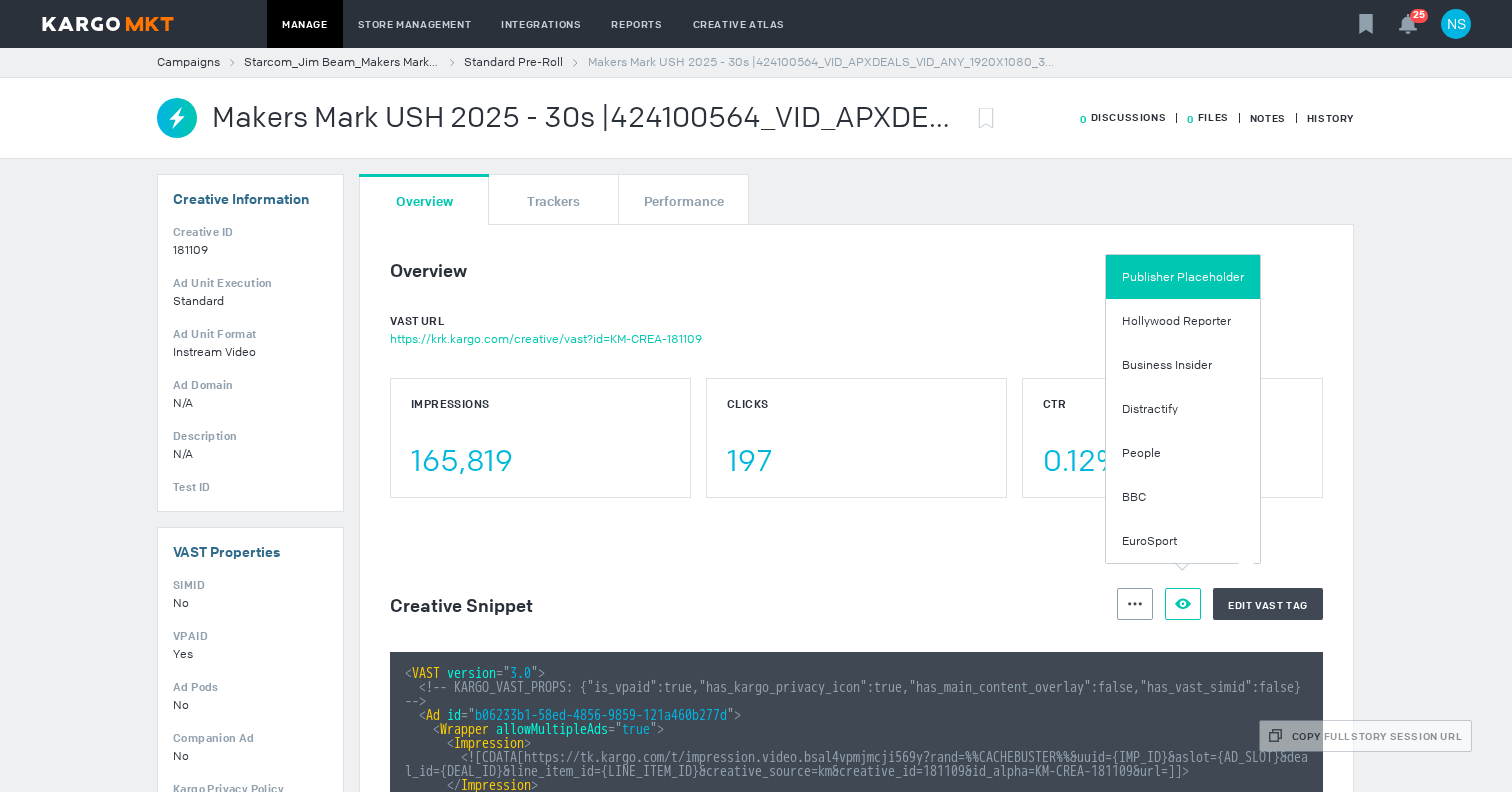click on "Publisher Placeholder" at bounding box center (1183, 277) 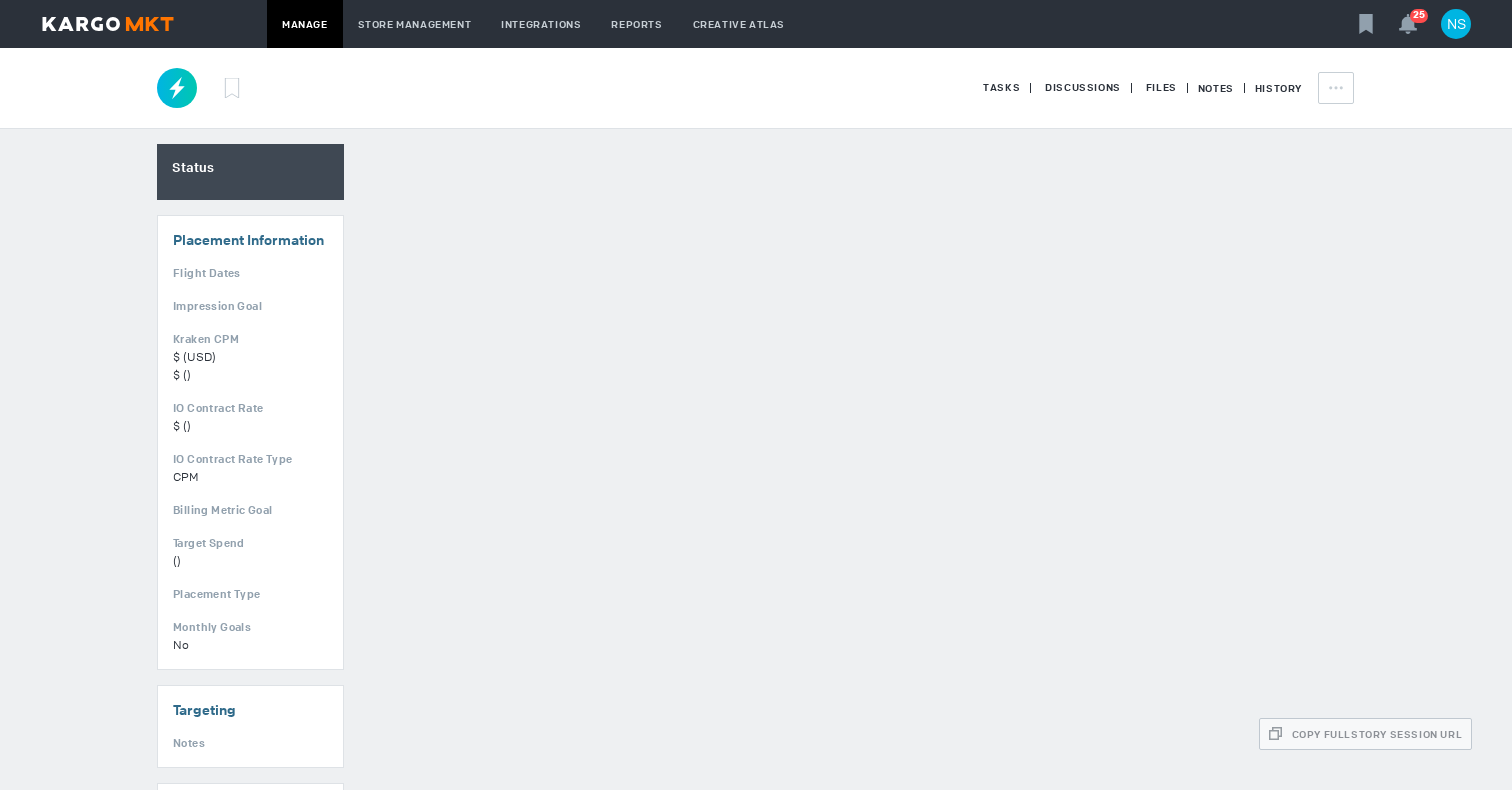 scroll, scrollTop: 0, scrollLeft: 0, axis: both 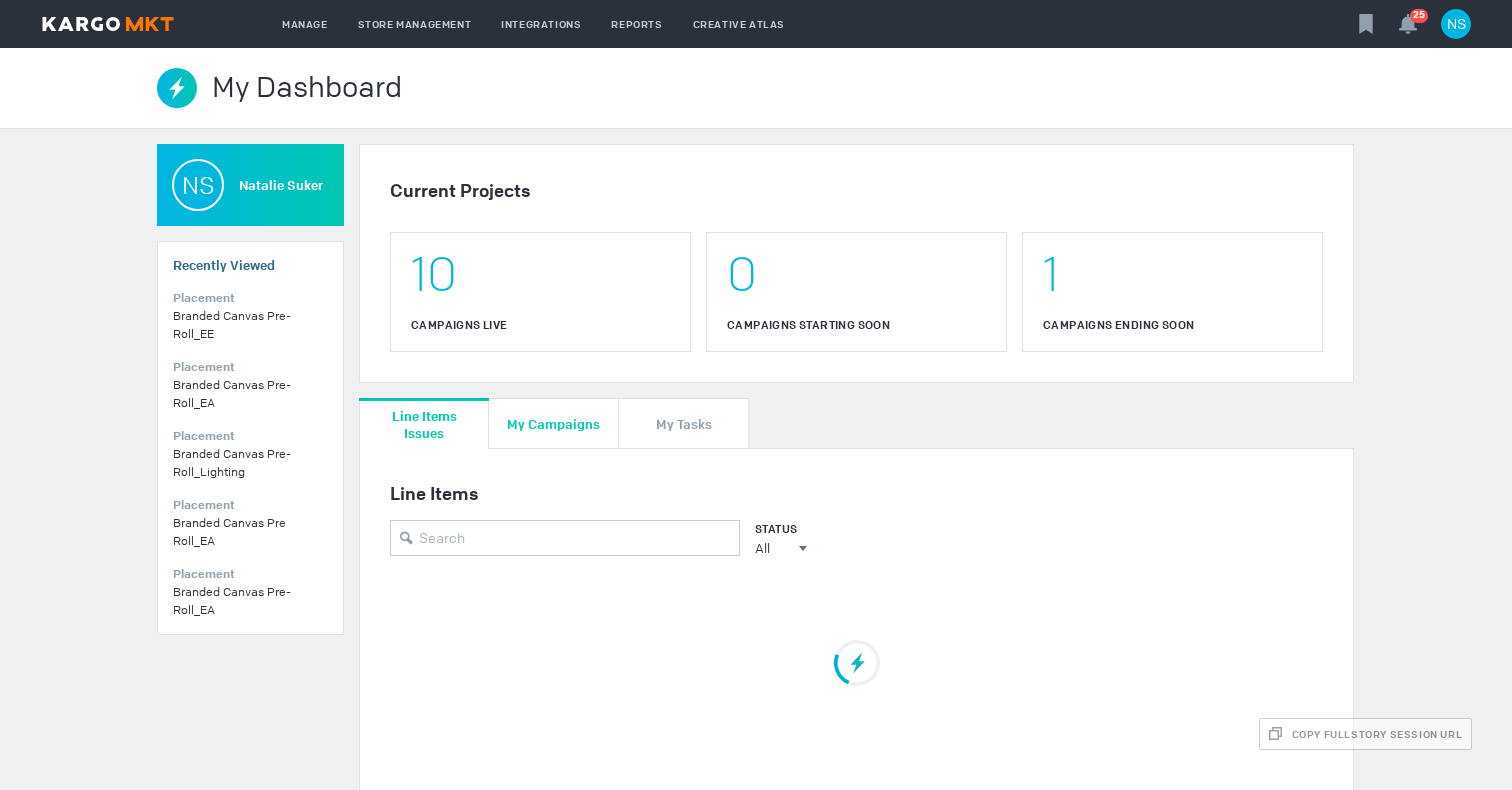 click on "My Campaigns" at bounding box center [553, 423] 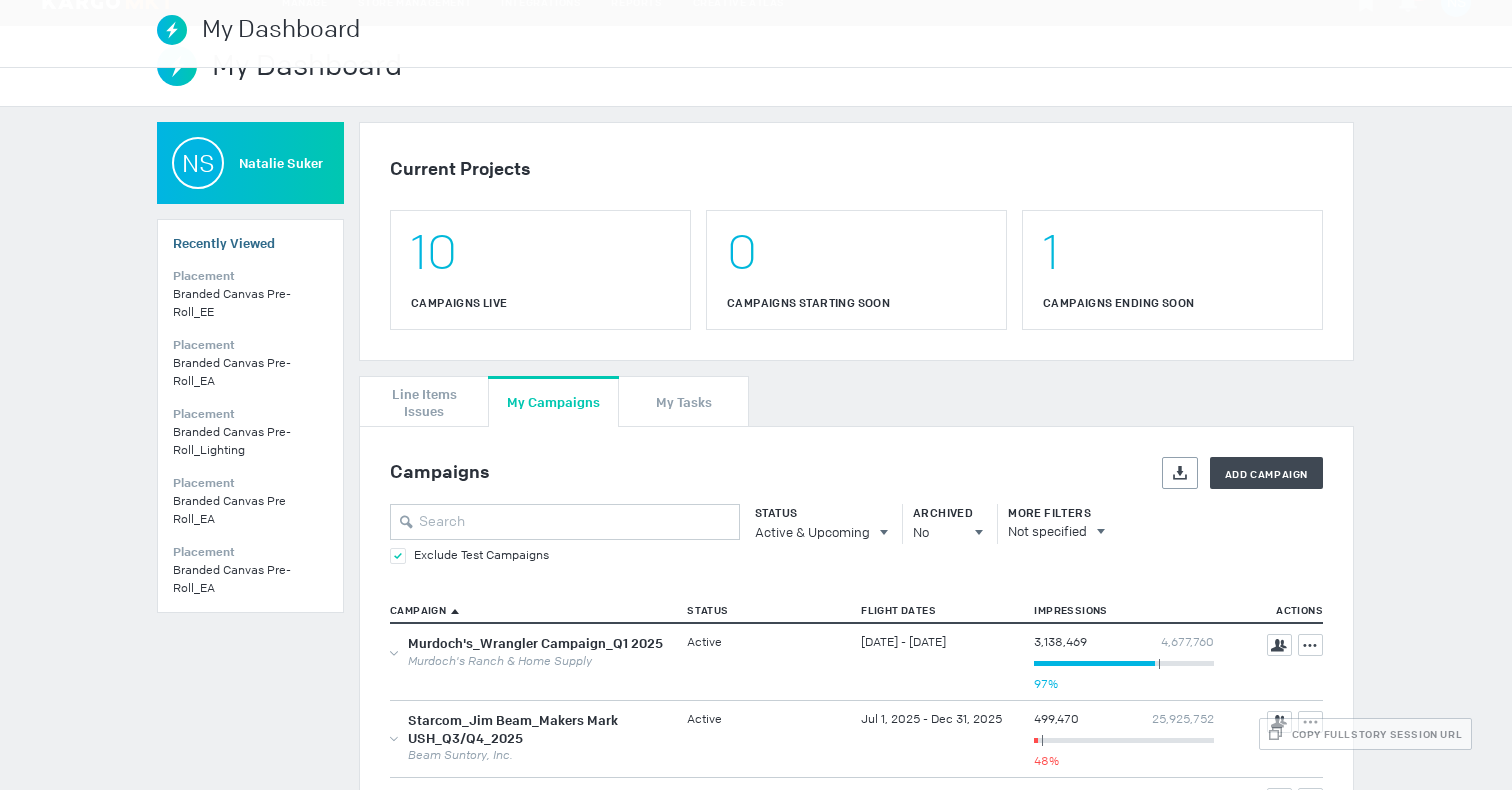 scroll, scrollTop: 0, scrollLeft: 0, axis: both 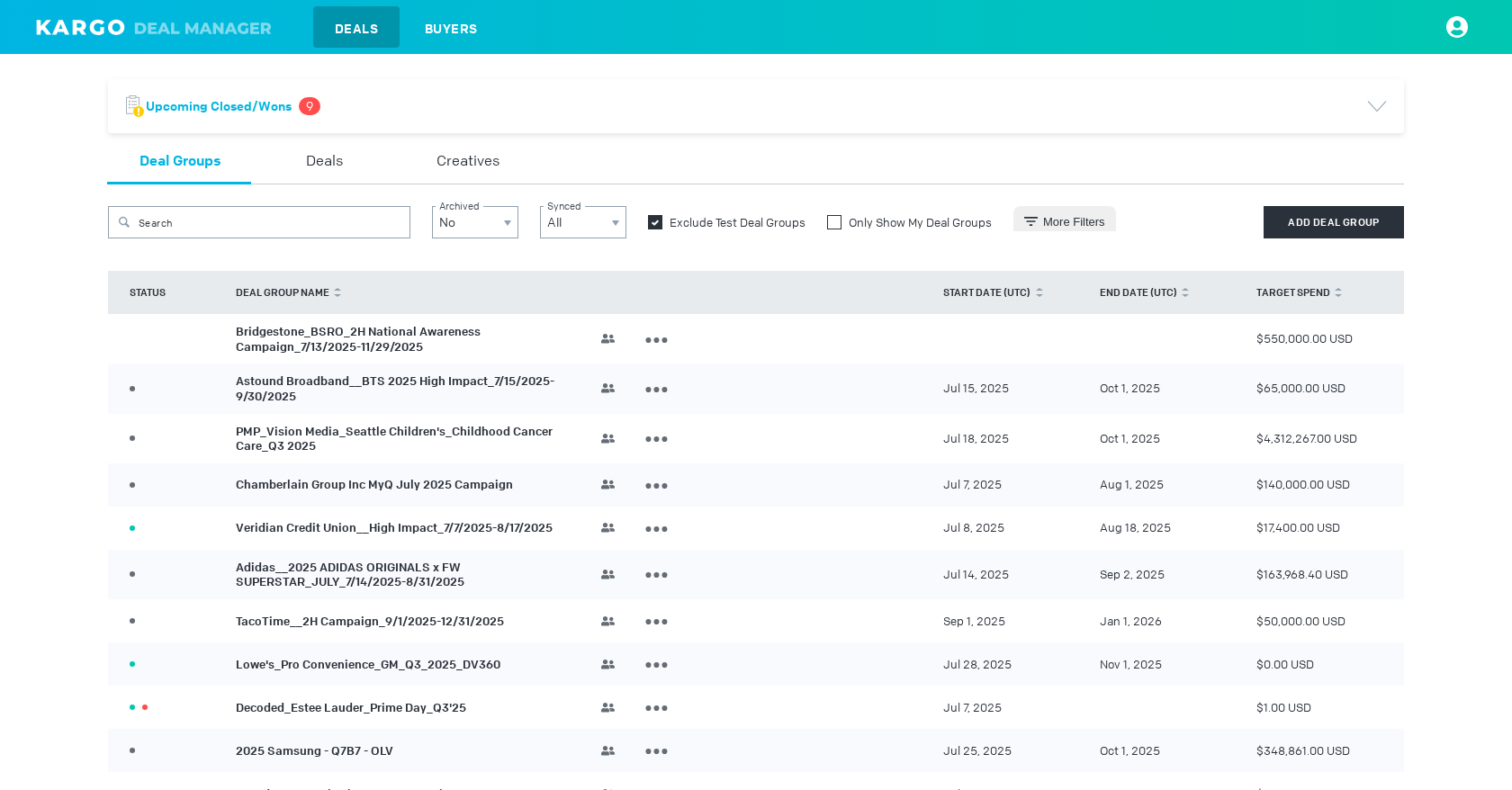 click at bounding box center (834, 222) 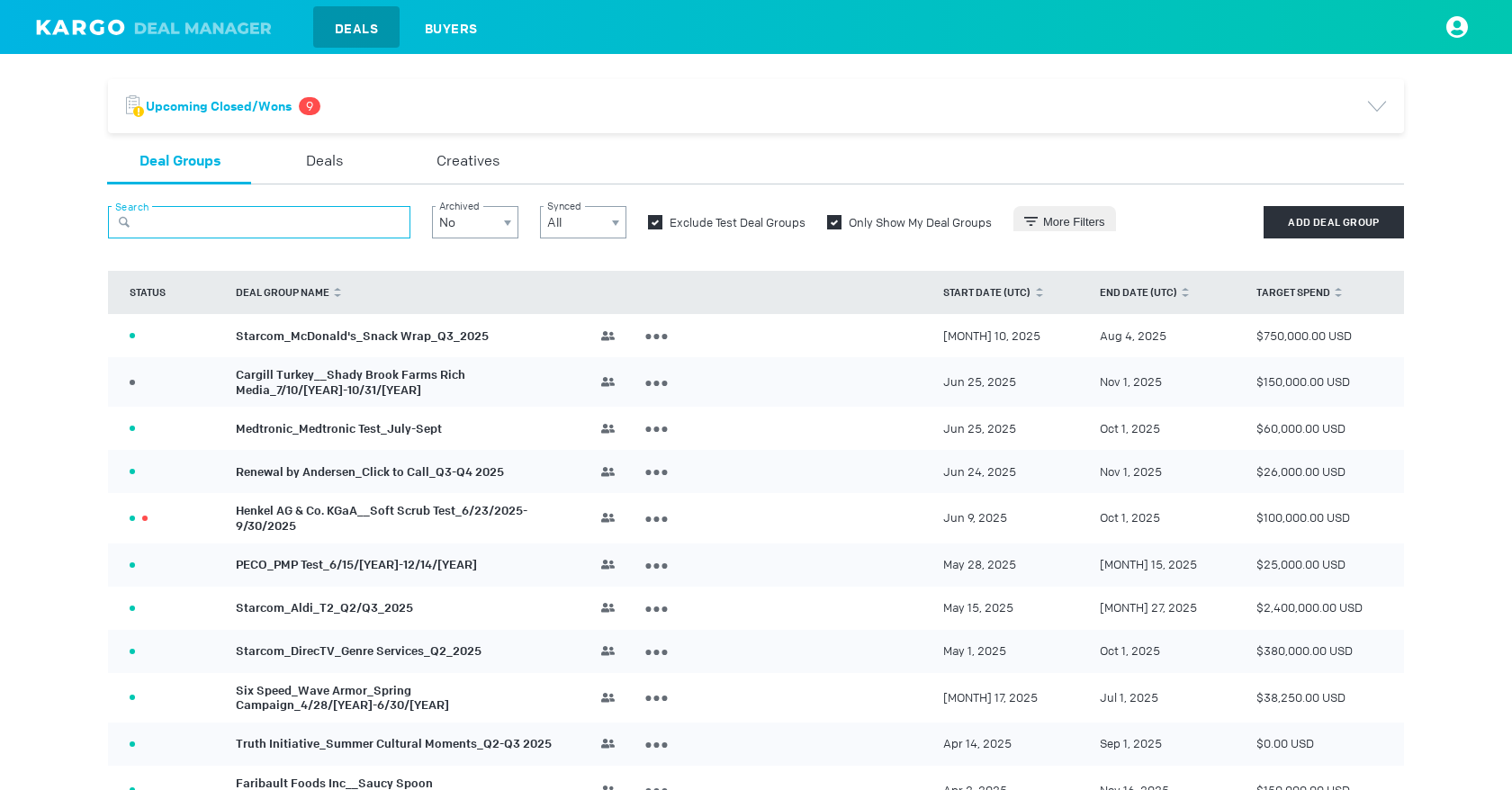 click at bounding box center [259, 222] 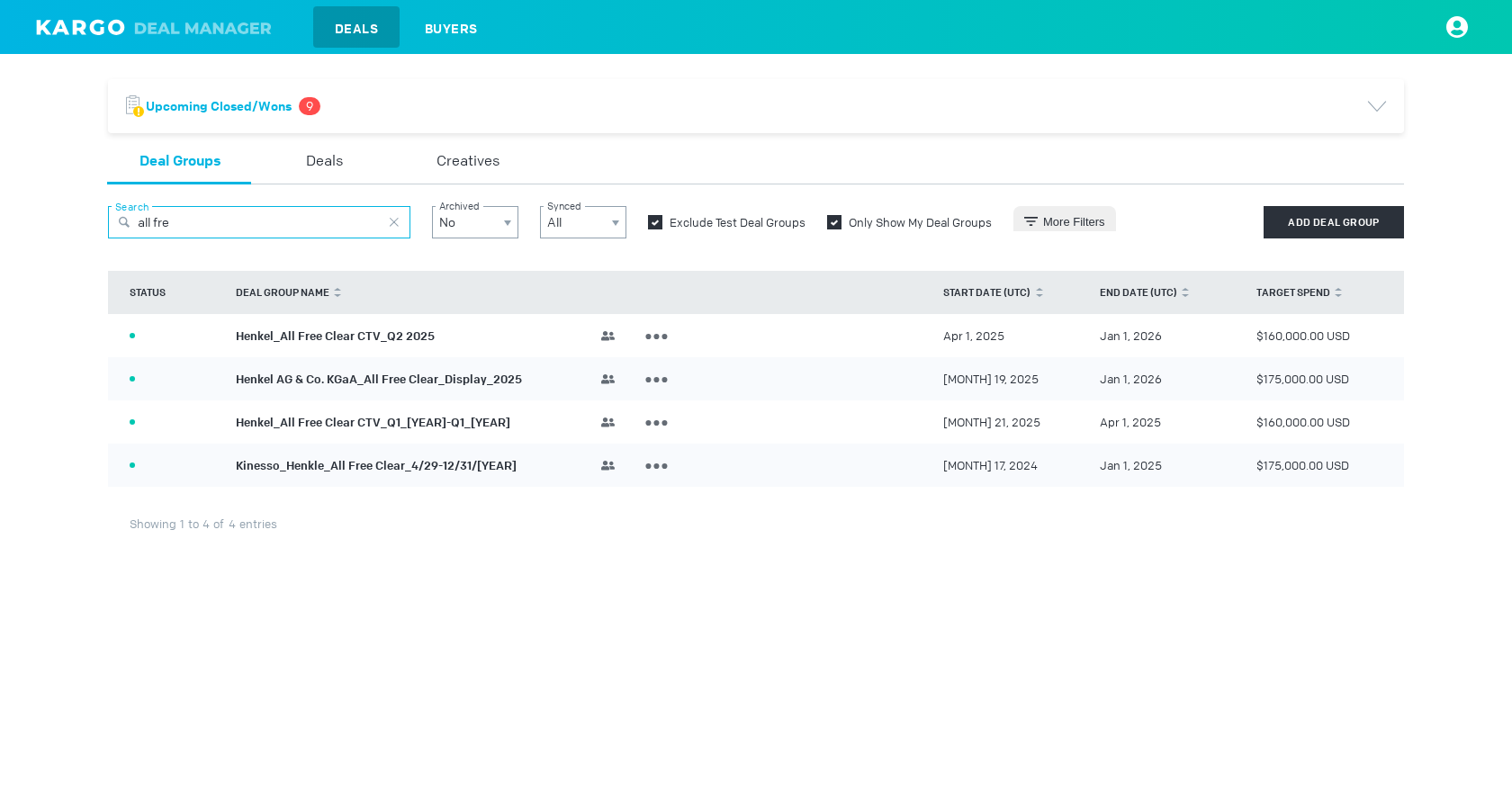 type on "all fre" 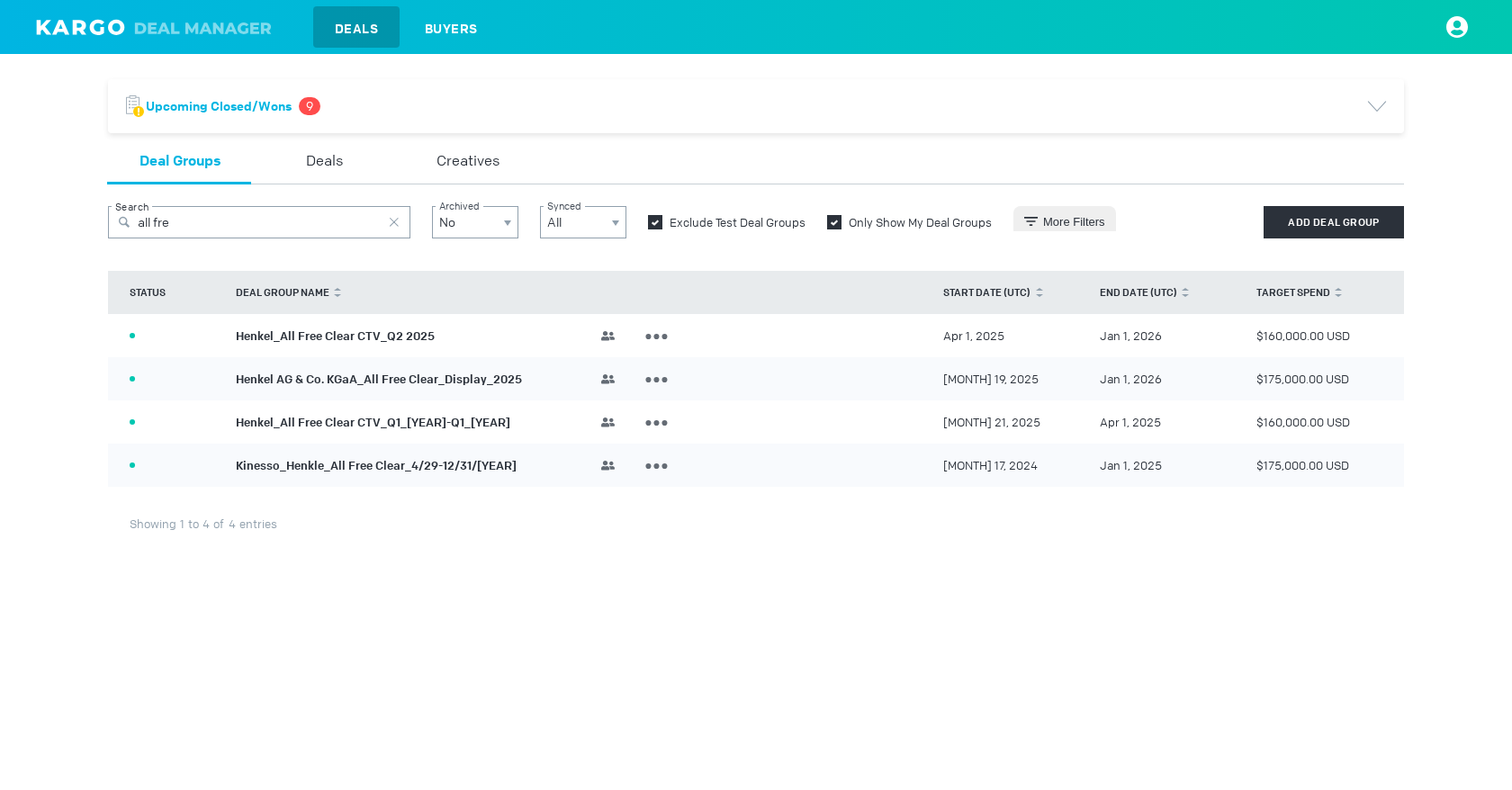 click on "Henkel_All Free Clear CTV_Q2 2025" at bounding box center [335, 335] 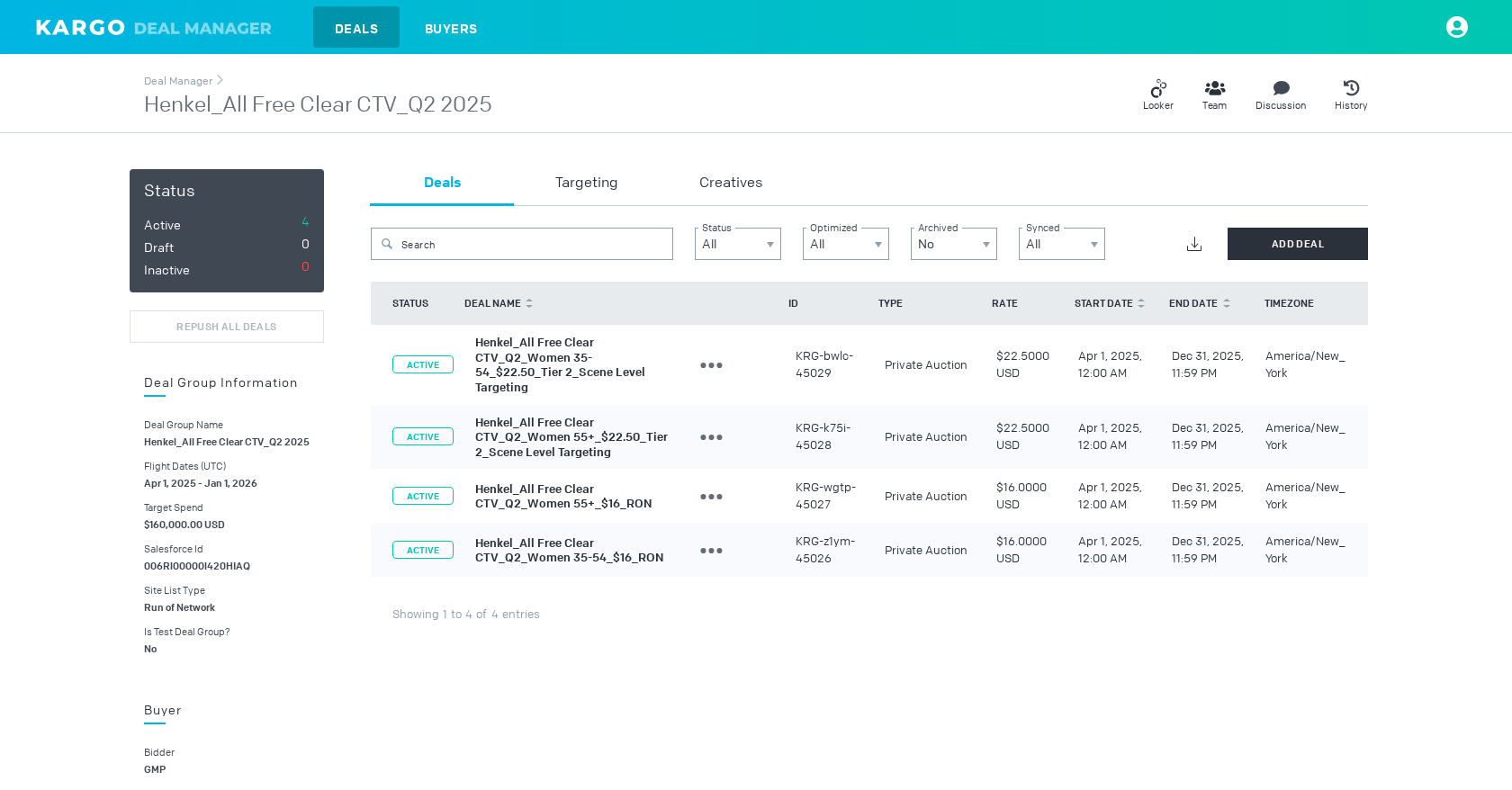 click on "KRG-bwlc-45029" at bounding box center [829, 364] 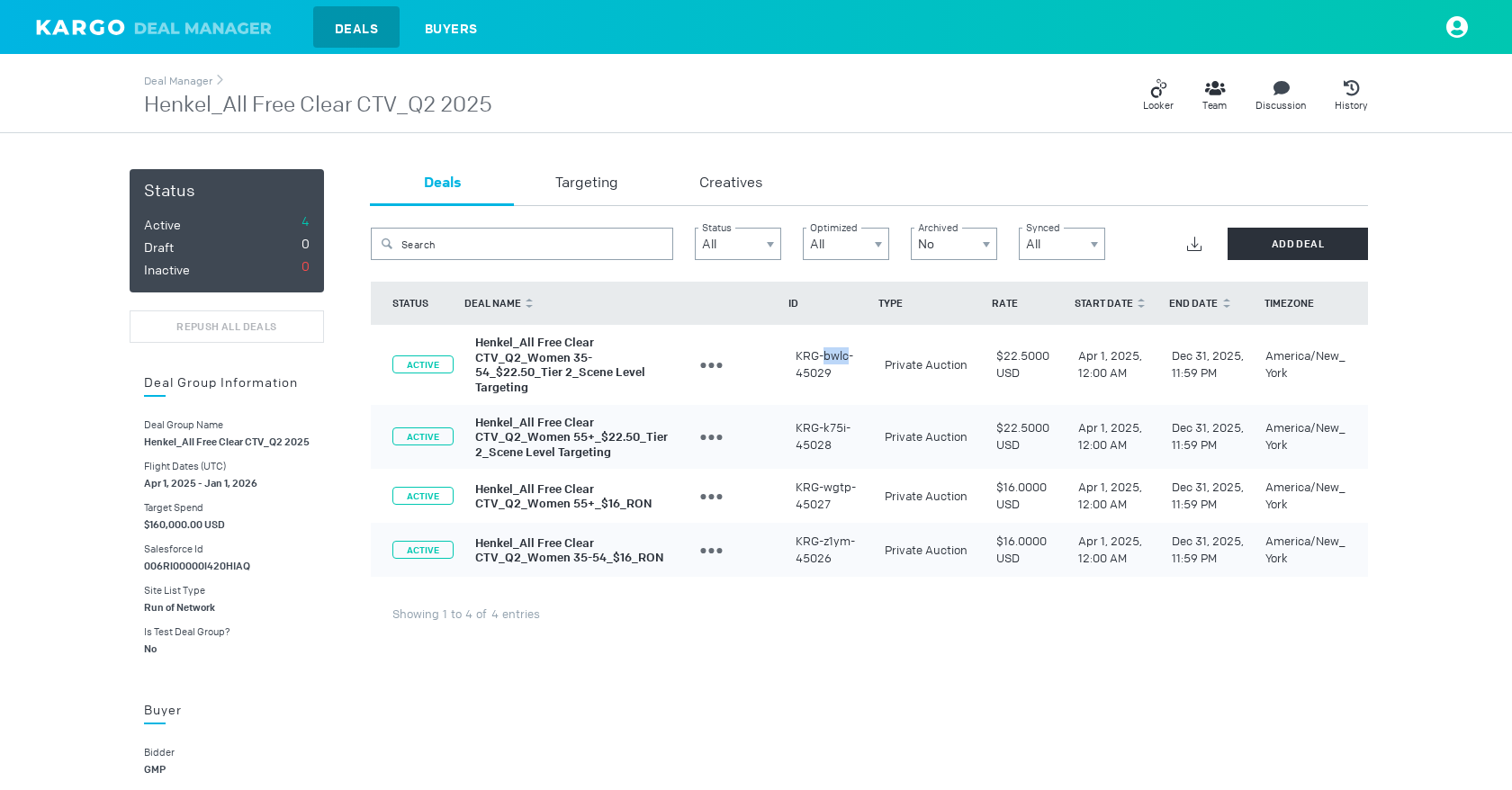click on "KRG-bwlc-45029" at bounding box center [829, 364] 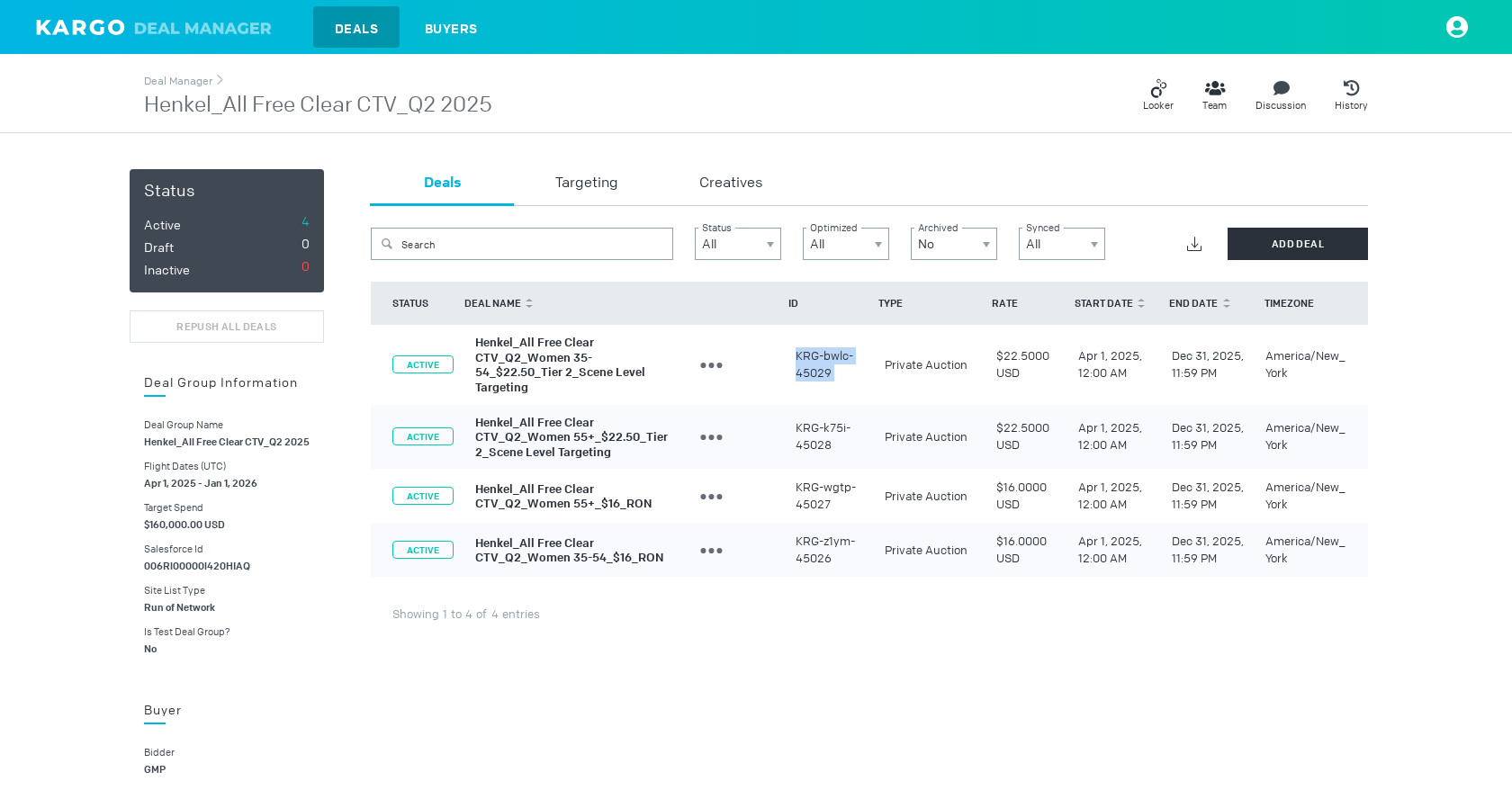 click on "KRG-bwlc-45029" at bounding box center [829, 364] 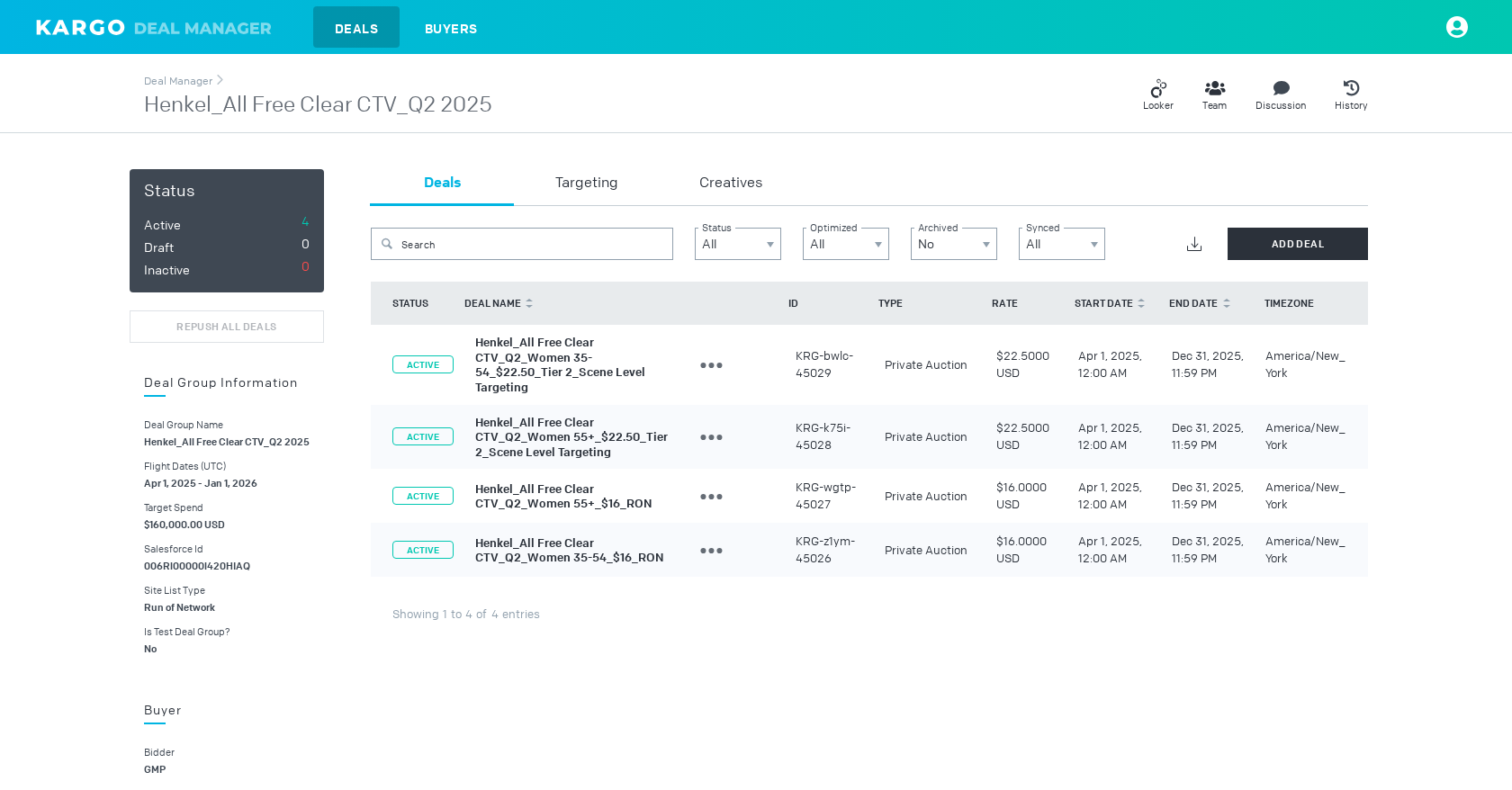 click on "KRG-k75i-45028" at bounding box center (829, 364) 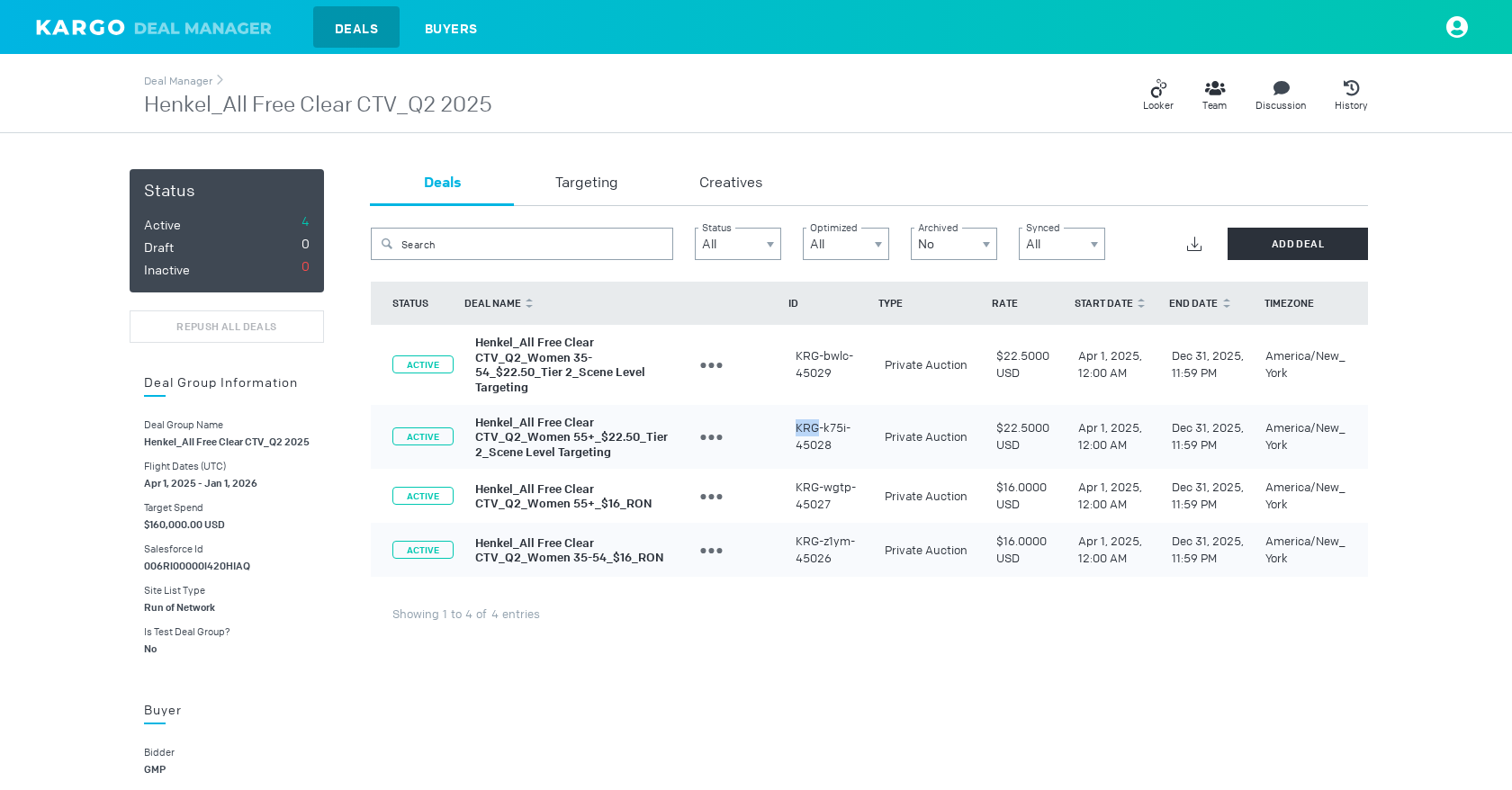 click on "KRG-k75i-45028" at bounding box center [829, 364] 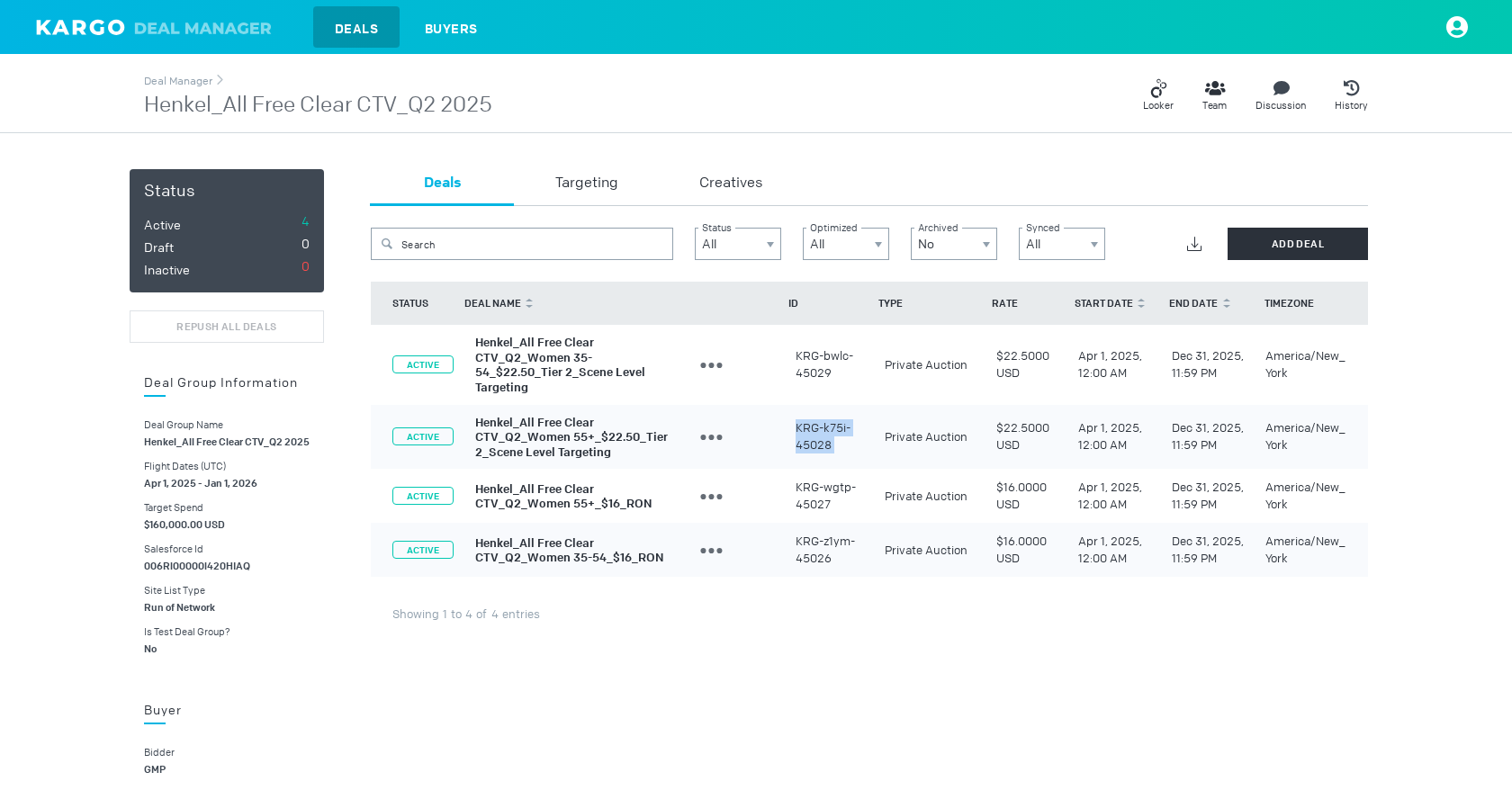 click on "KRG-k75i-45028" at bounding box center [829, 364] 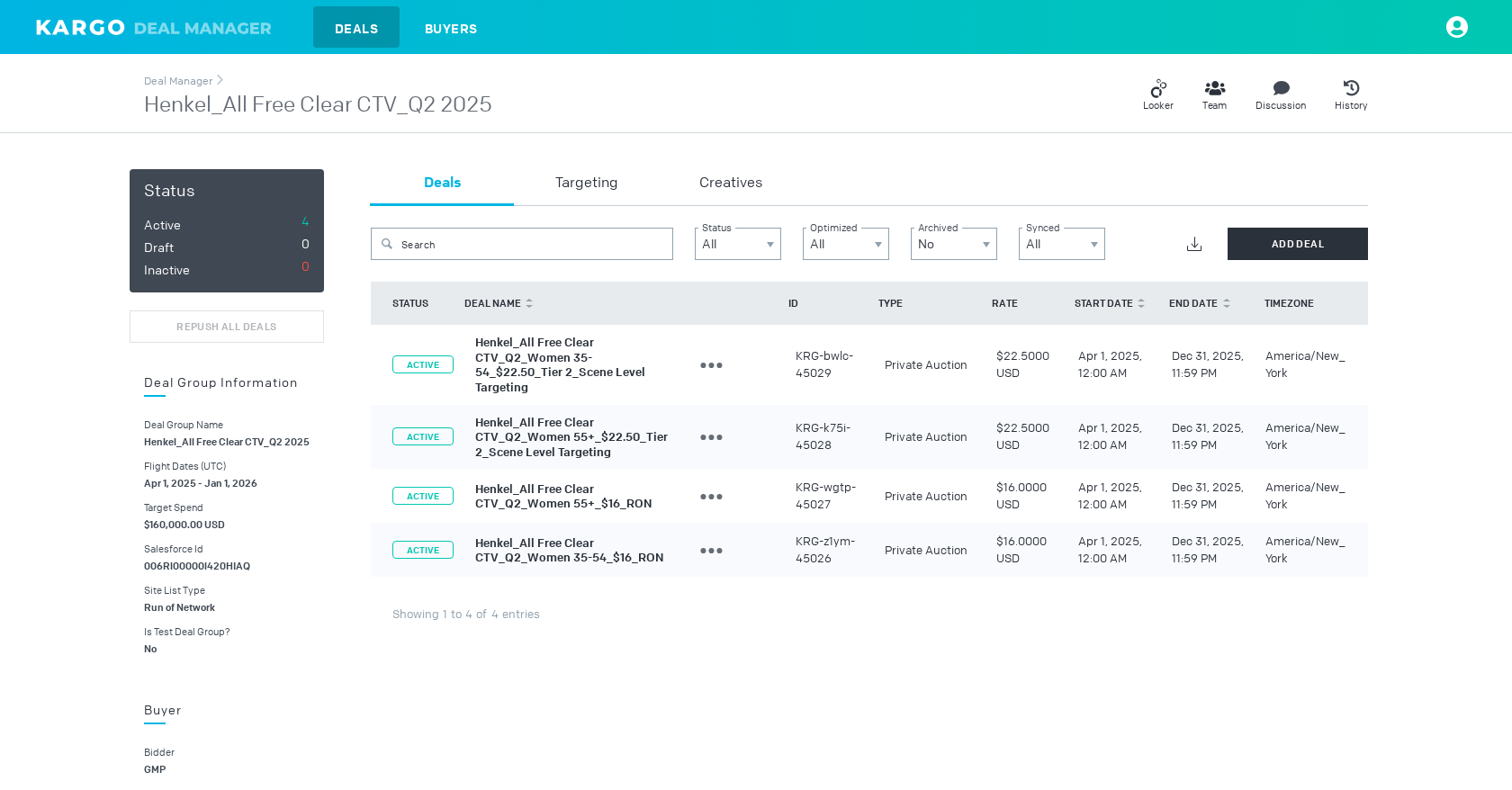 click on "KRG-wgtp-45027" at bounding box center (829, 364) 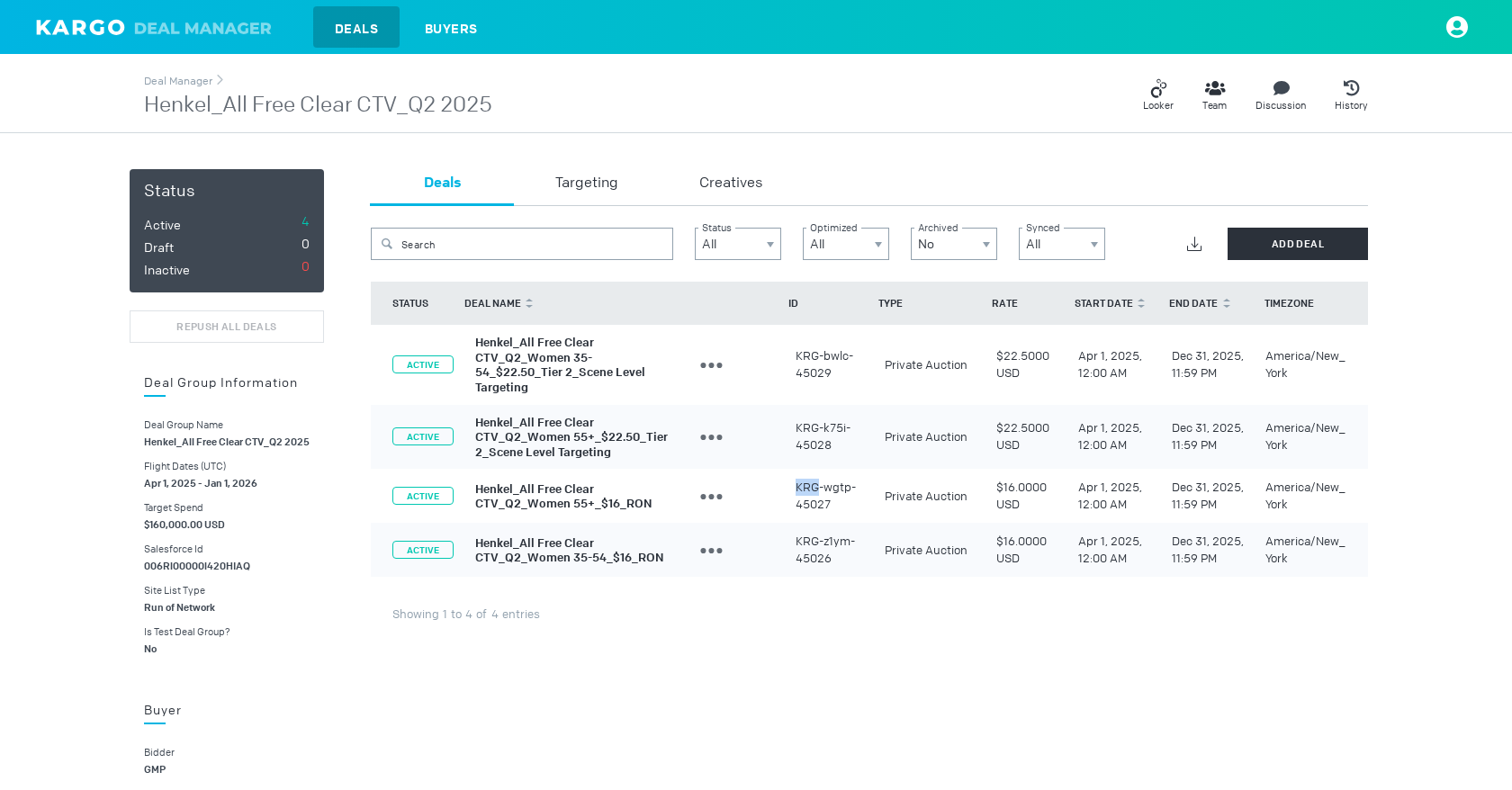 click on "KRG-wgtp-45027" at bounding box center [829, 364] 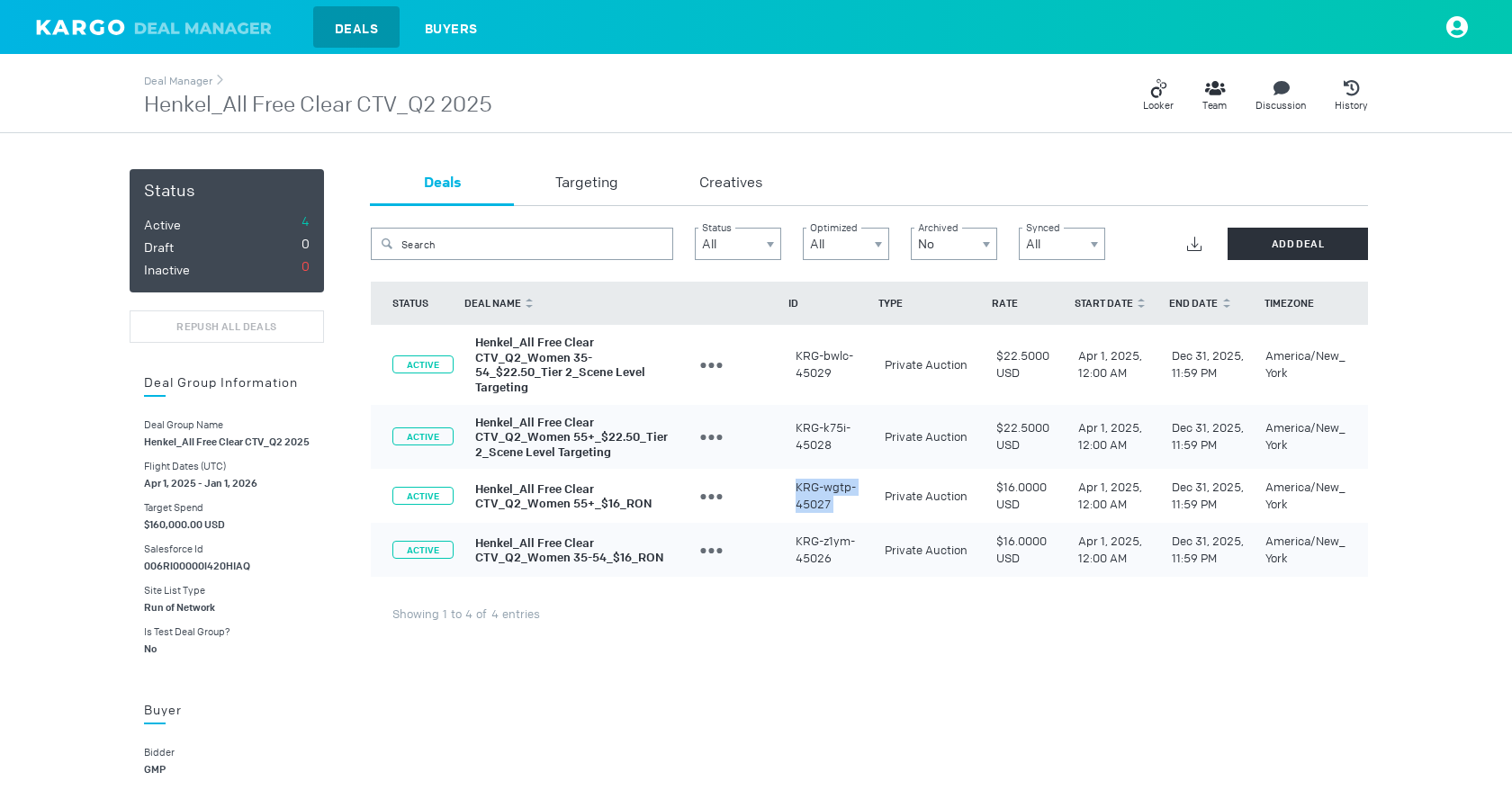 click on "KRG-wgtp-45027" at bounding box center [829, 364] 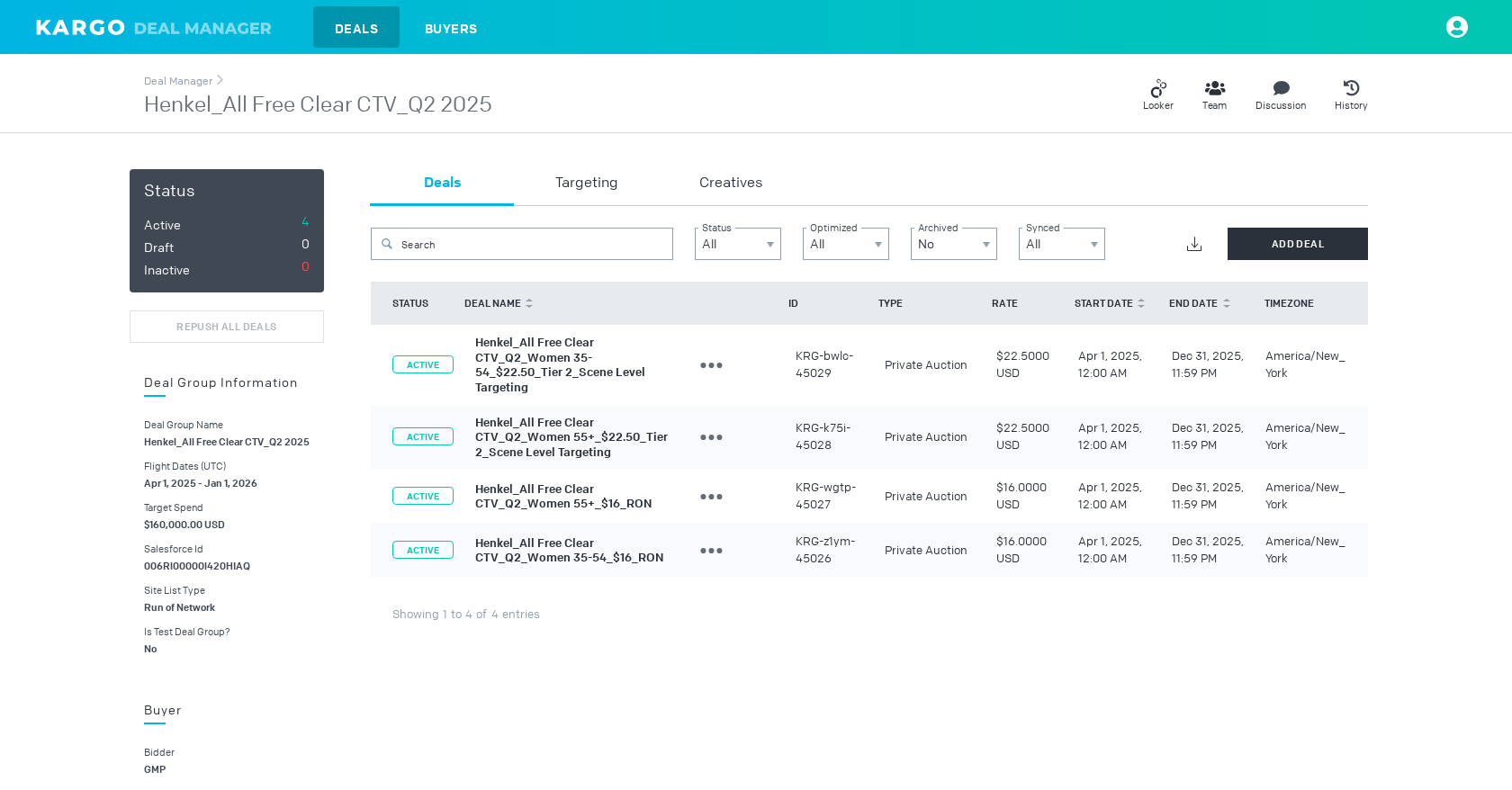 click on "KRG-z1ym-45026" at bounding box center (829, 364) 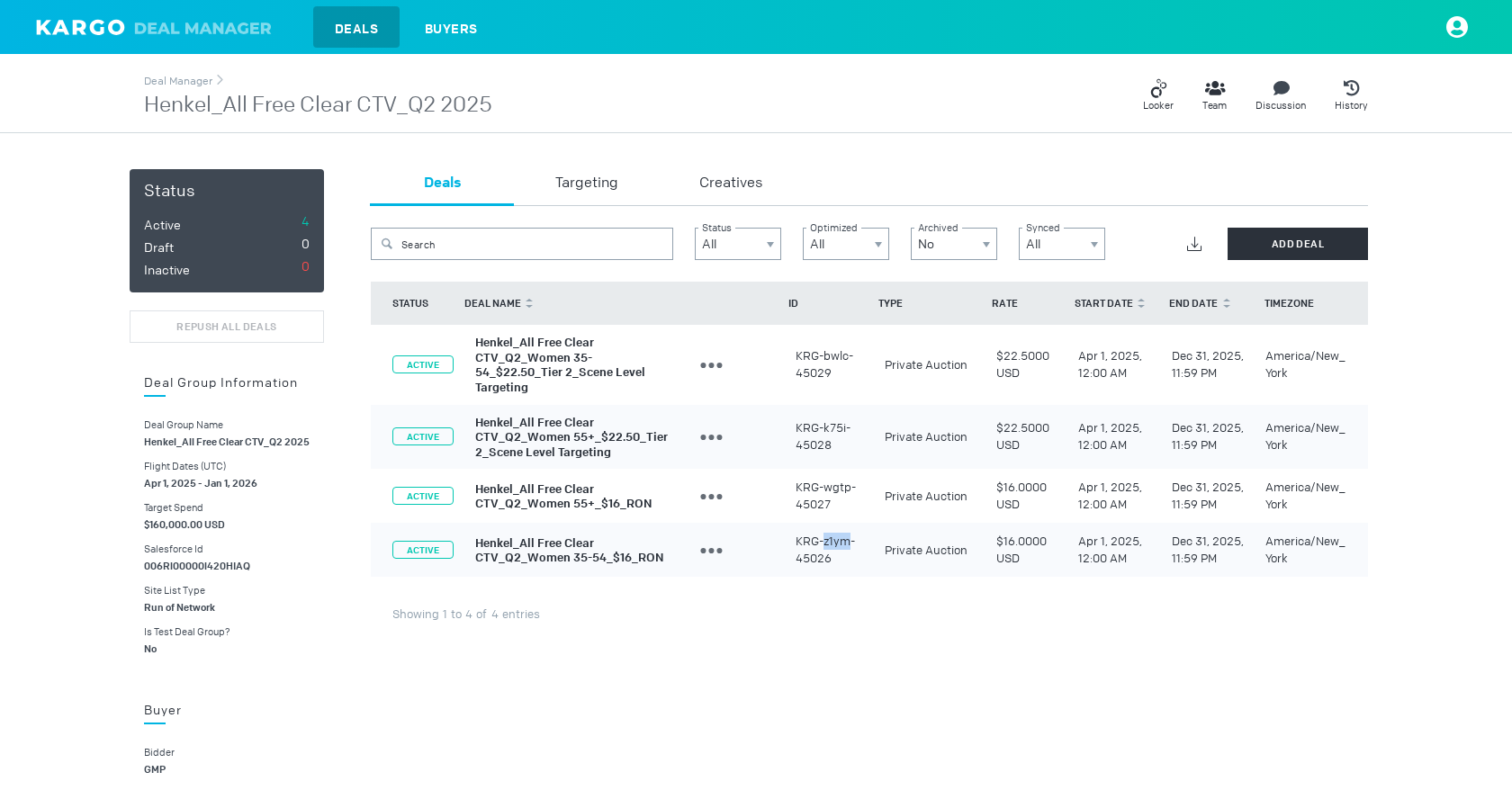 click on "KRG-z1ym-45026" at bounding box center [829, 364] 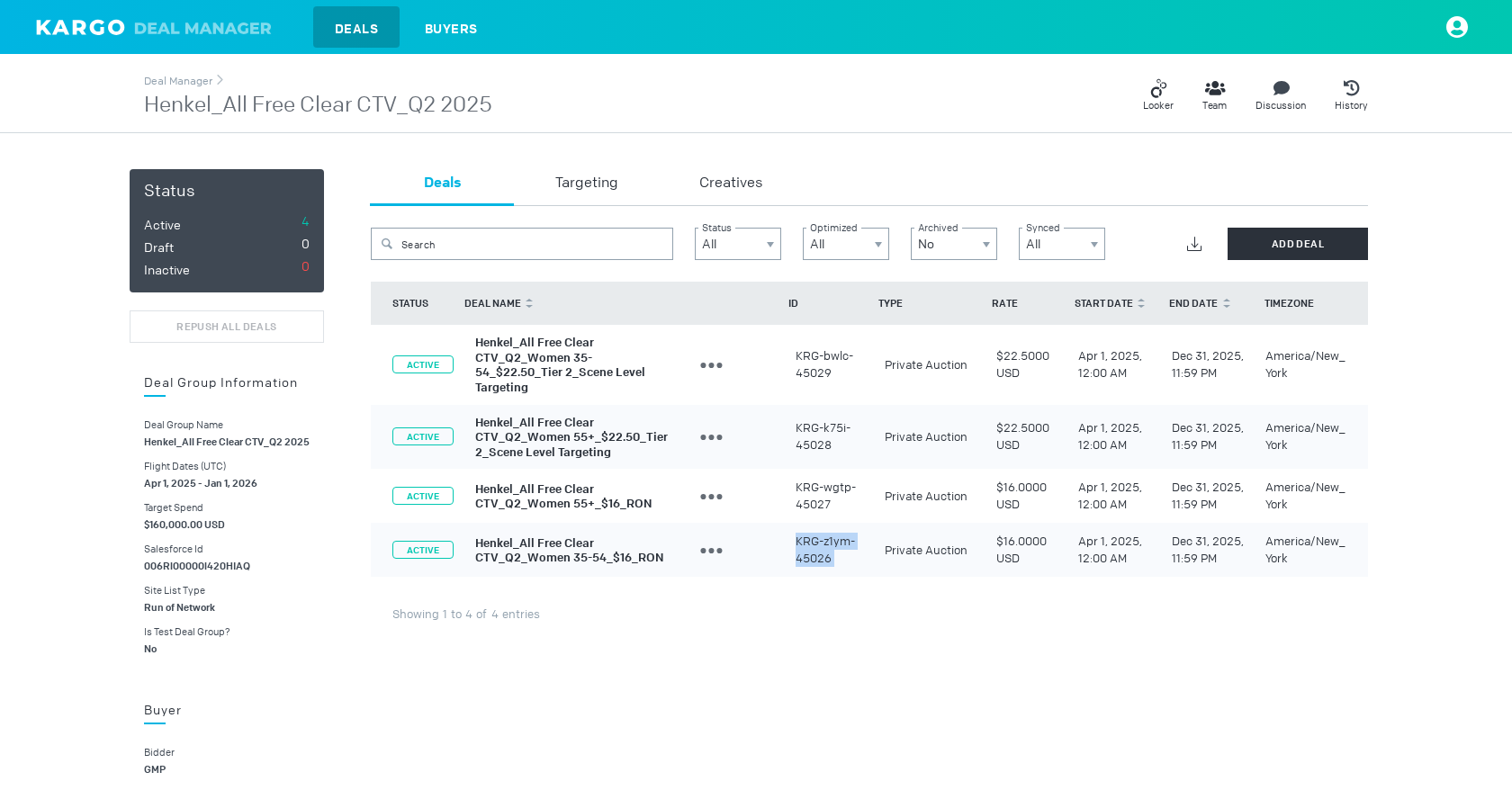 click on "KRG-z1ym-45026" at bounding box center (829, 364) 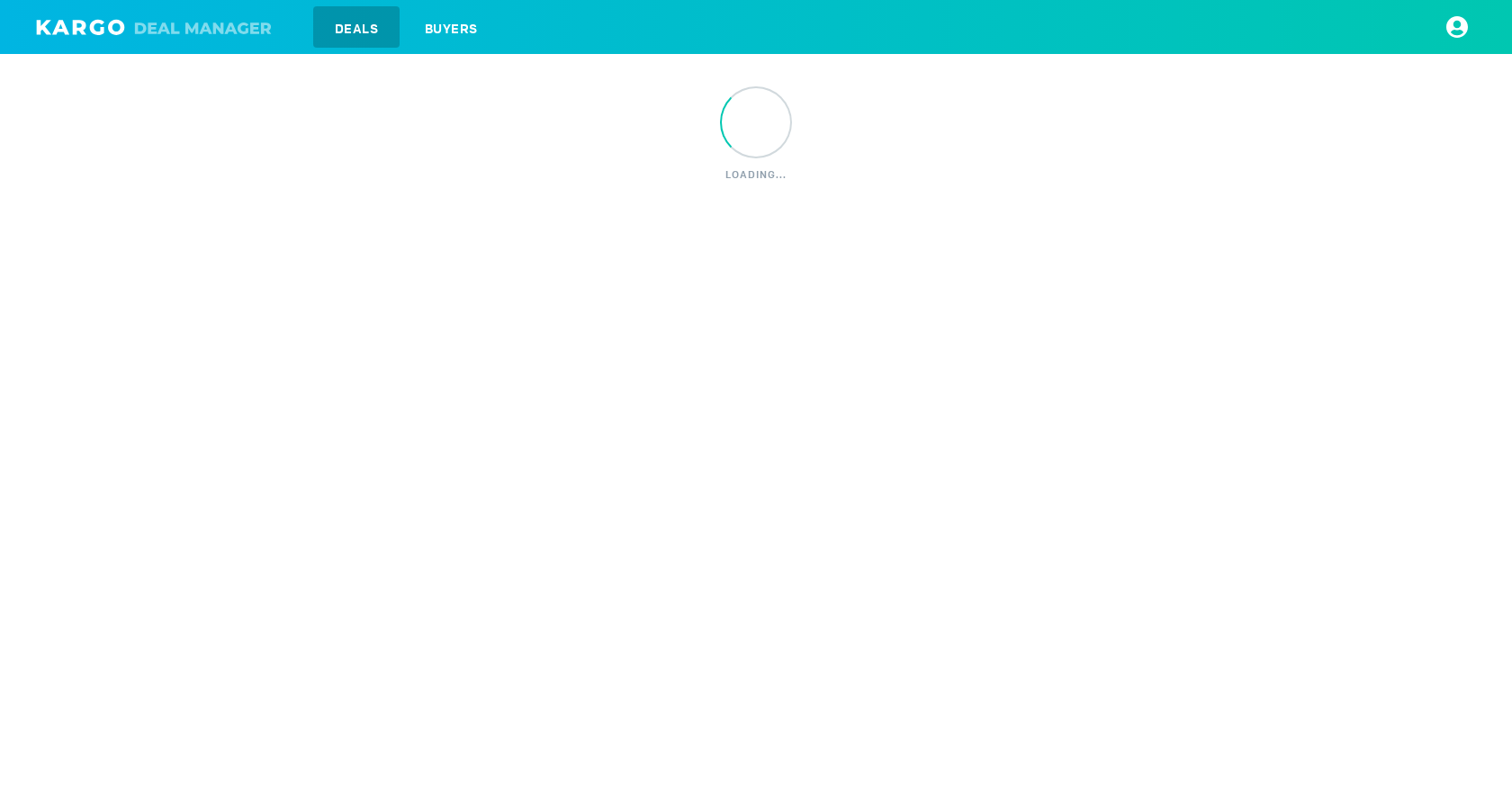 scroll, scrollTop: 0, scrollLeft: 0, axis: both 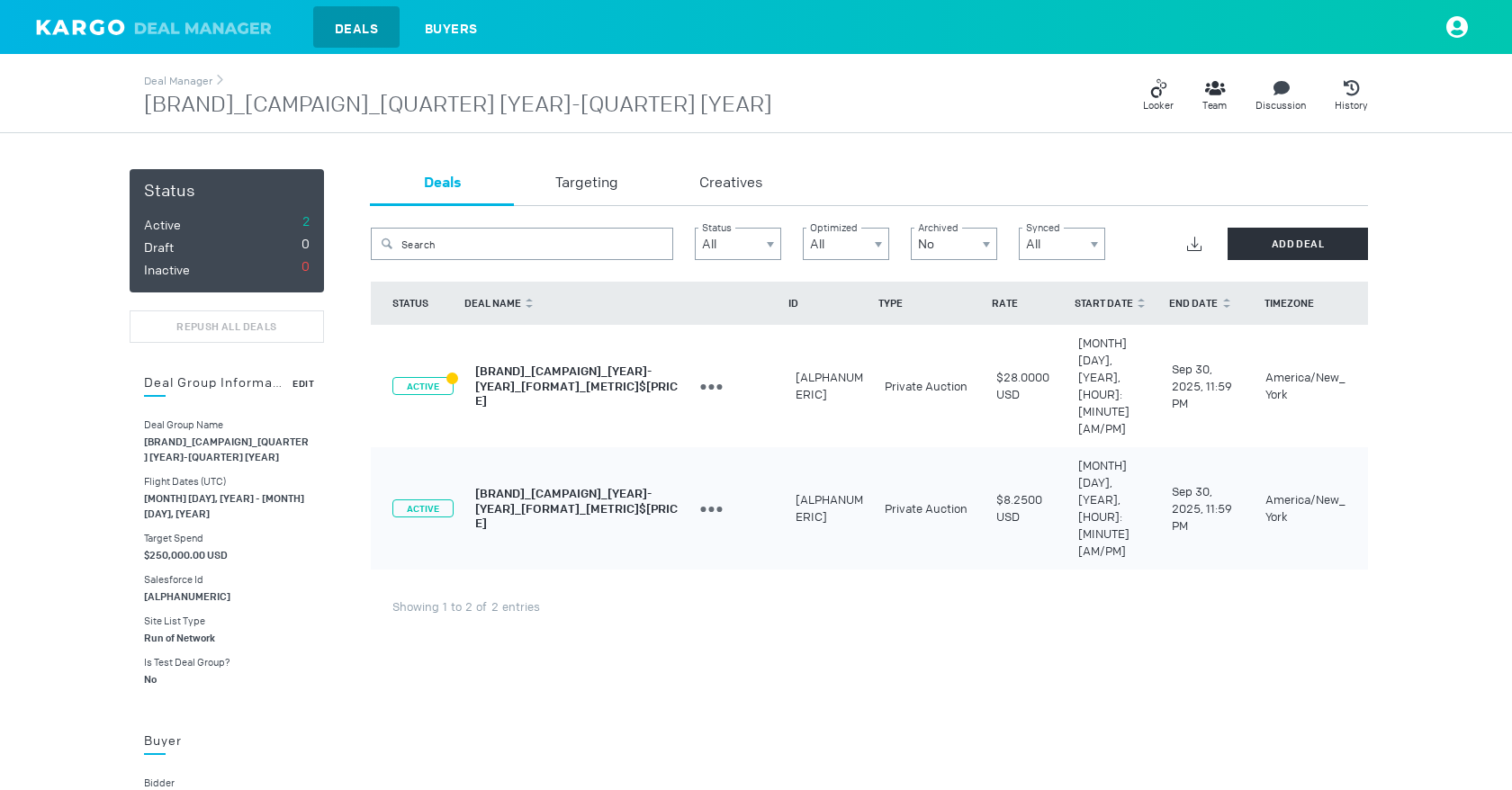 click on "[ALPHANUMERIC]" at bounding box center [187, 597] 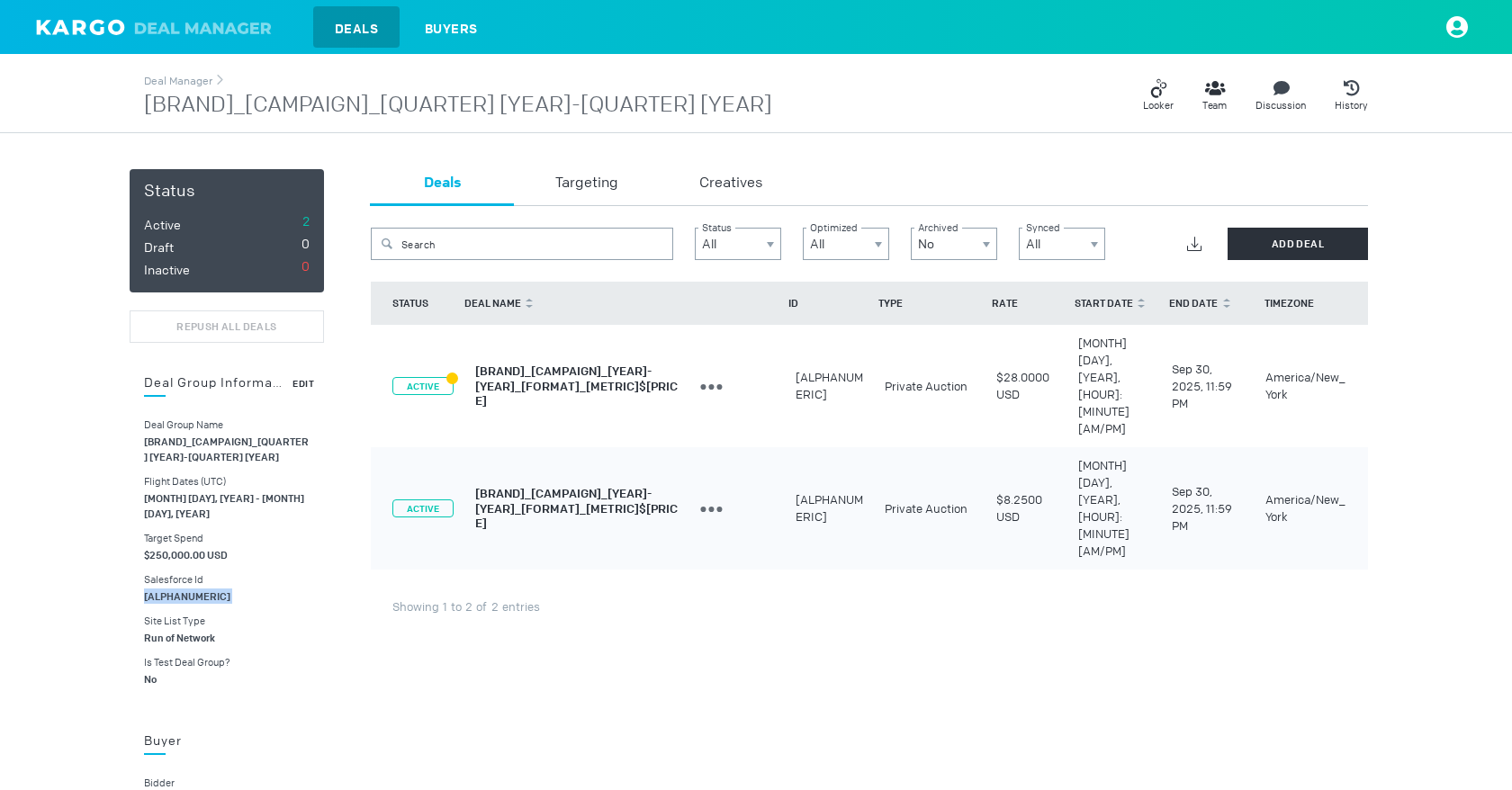 click on "[ALPHANUMERIC]" at bounding box center (187, 597) 